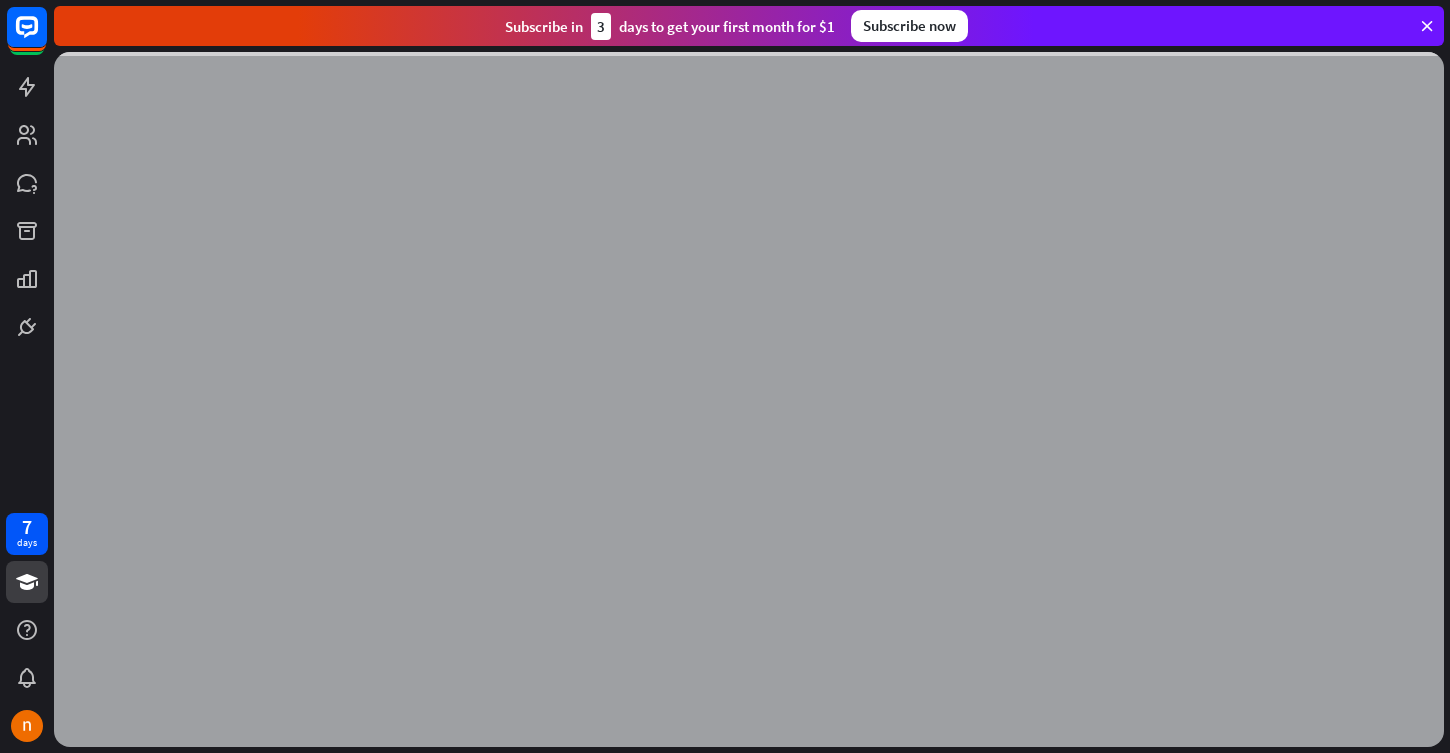 scroll, scrollTop: 0, scrollLeft: 0, axis: both 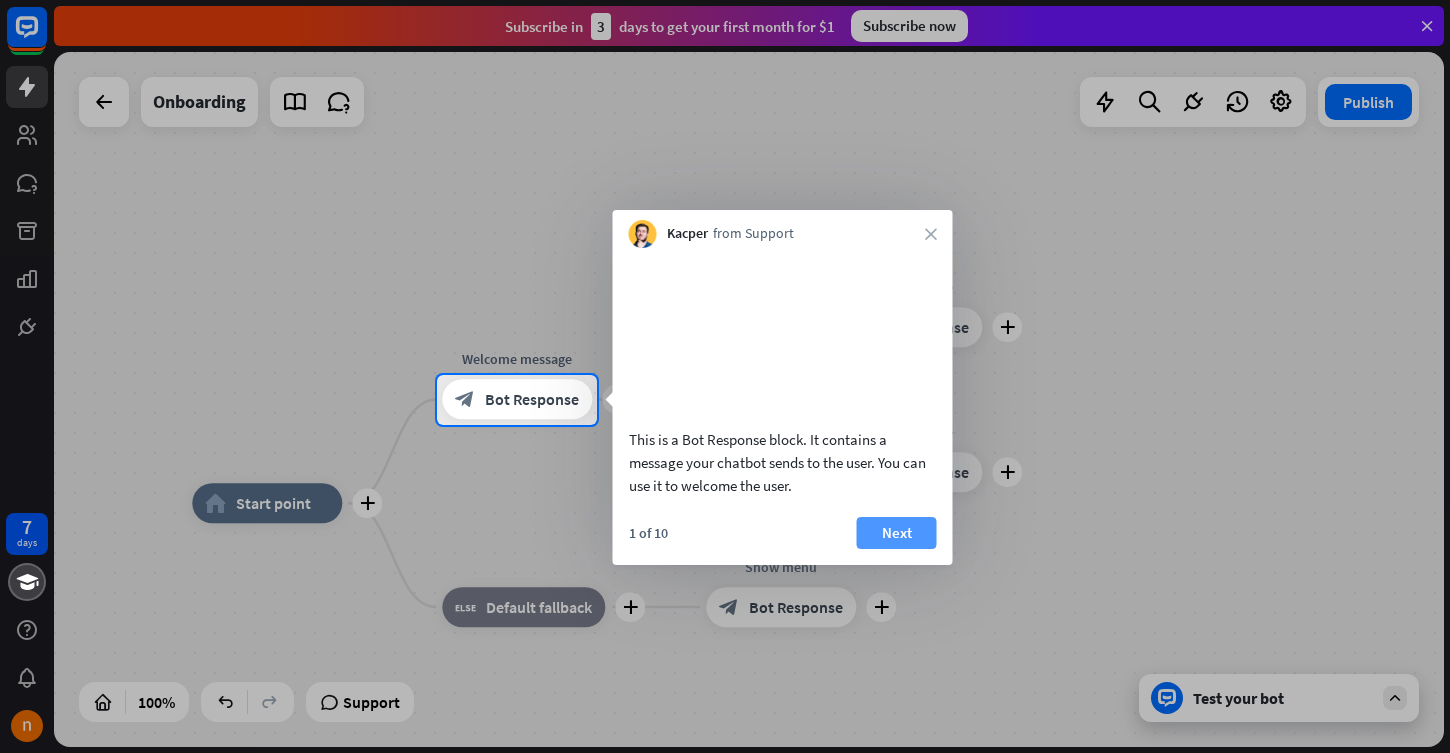 click on "Next" at bounding box center (897, 533) 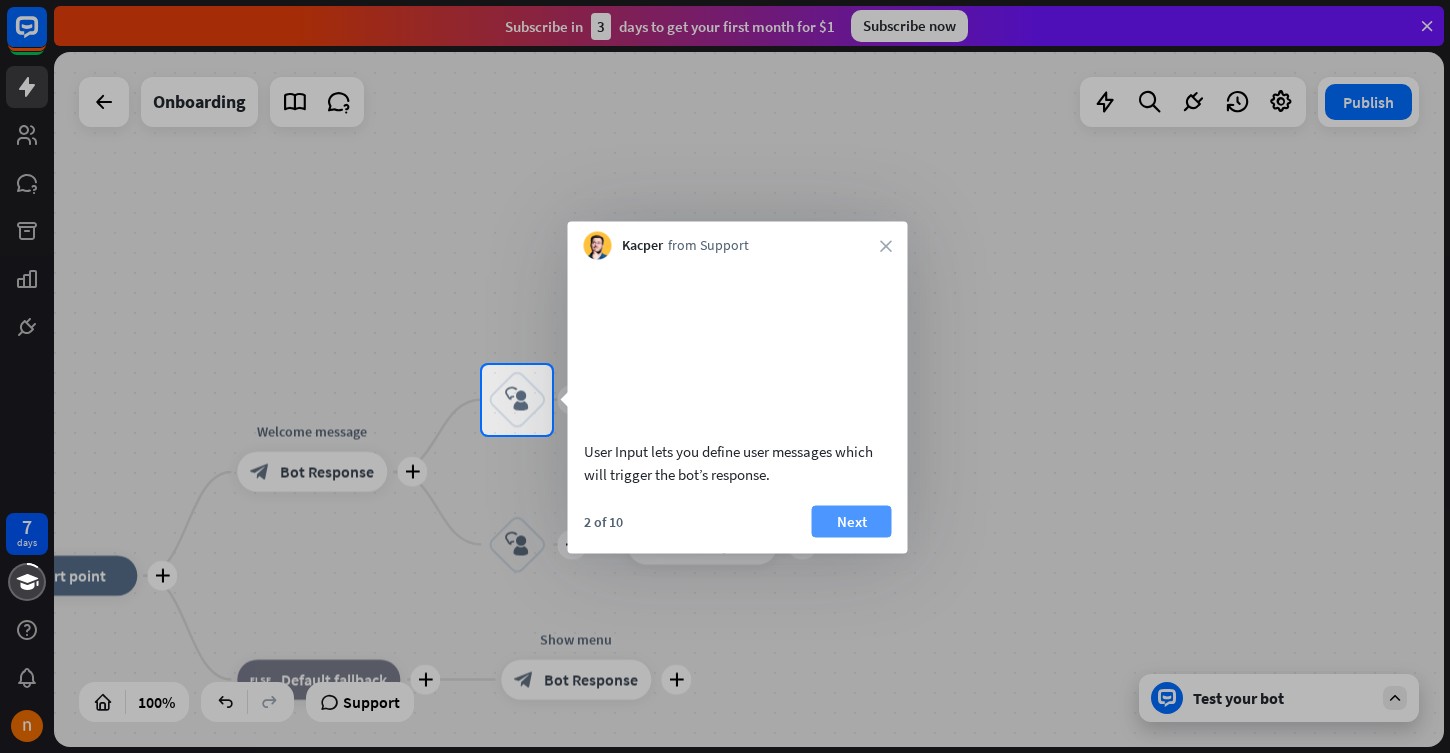click on "Next" at bounding box center [852, 521] 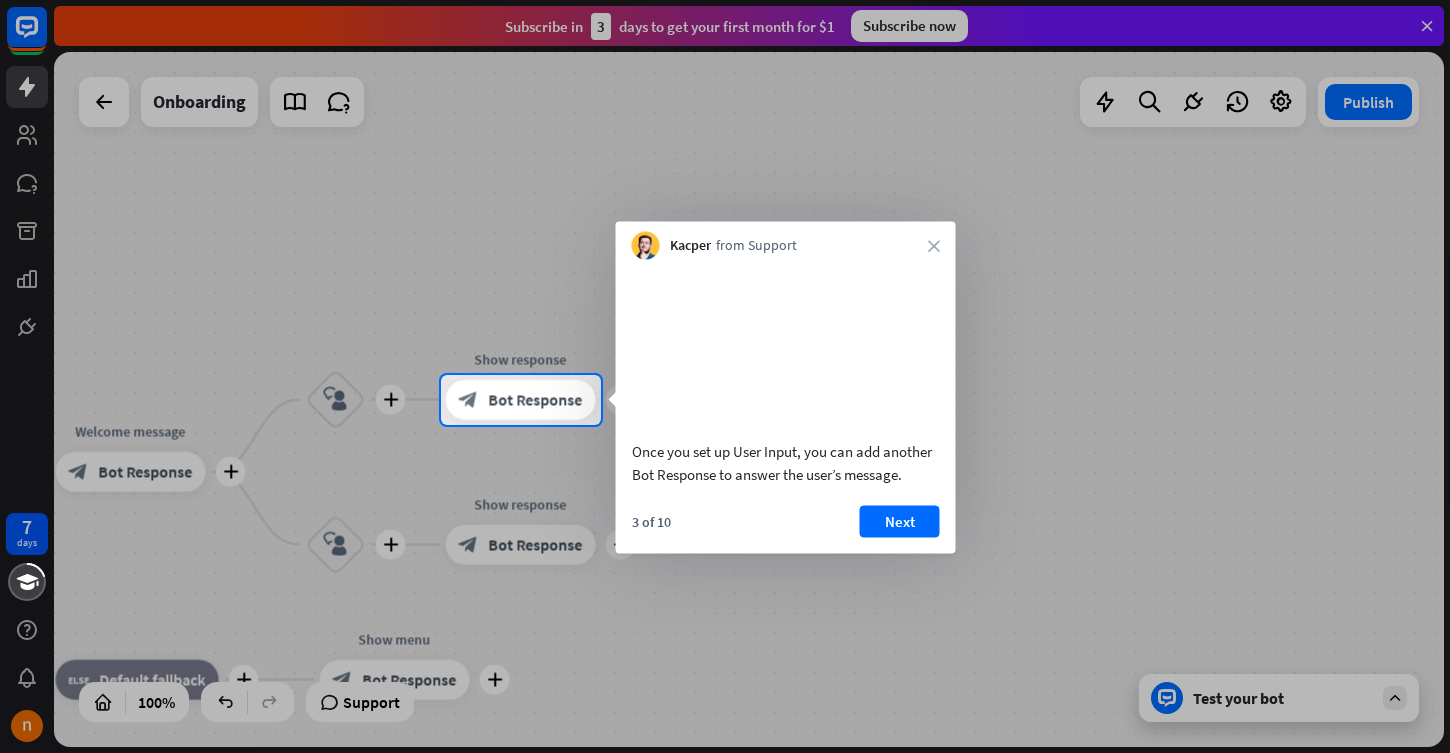 click on "Next" at bounding box center [900, 521] 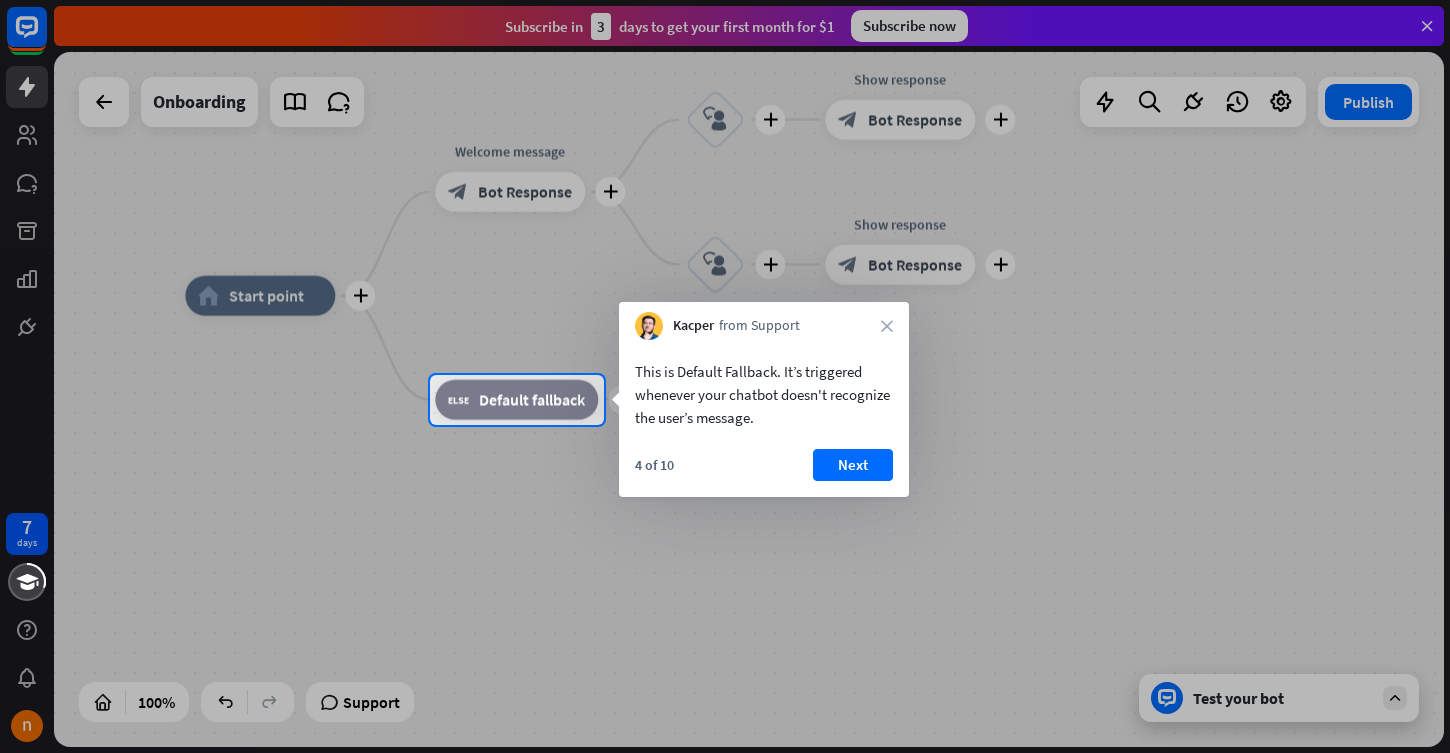 click on "4 of 10
Next" at bounding box center [764, 473] 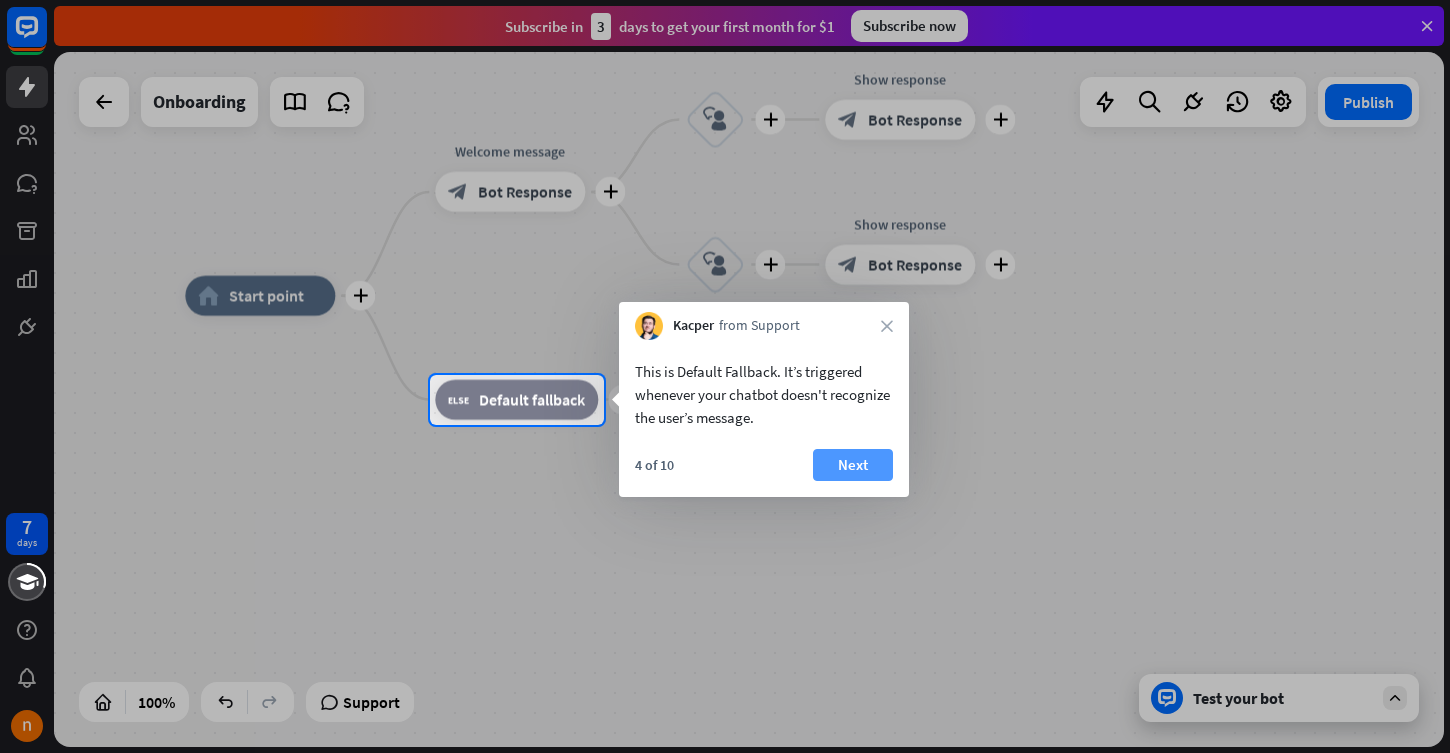 click on "Next" at bounding box center (853, 465) 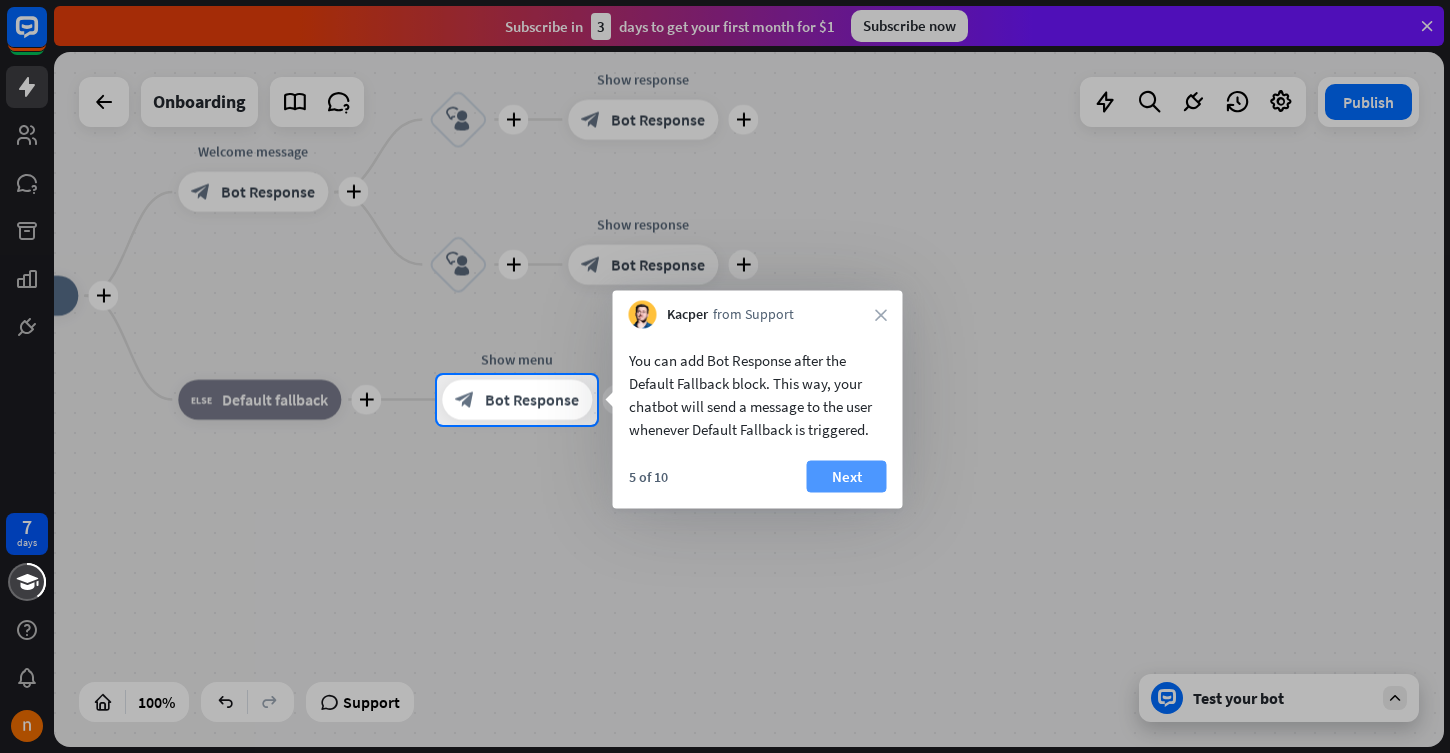 click on "Next" at bounding box center [847, 477] 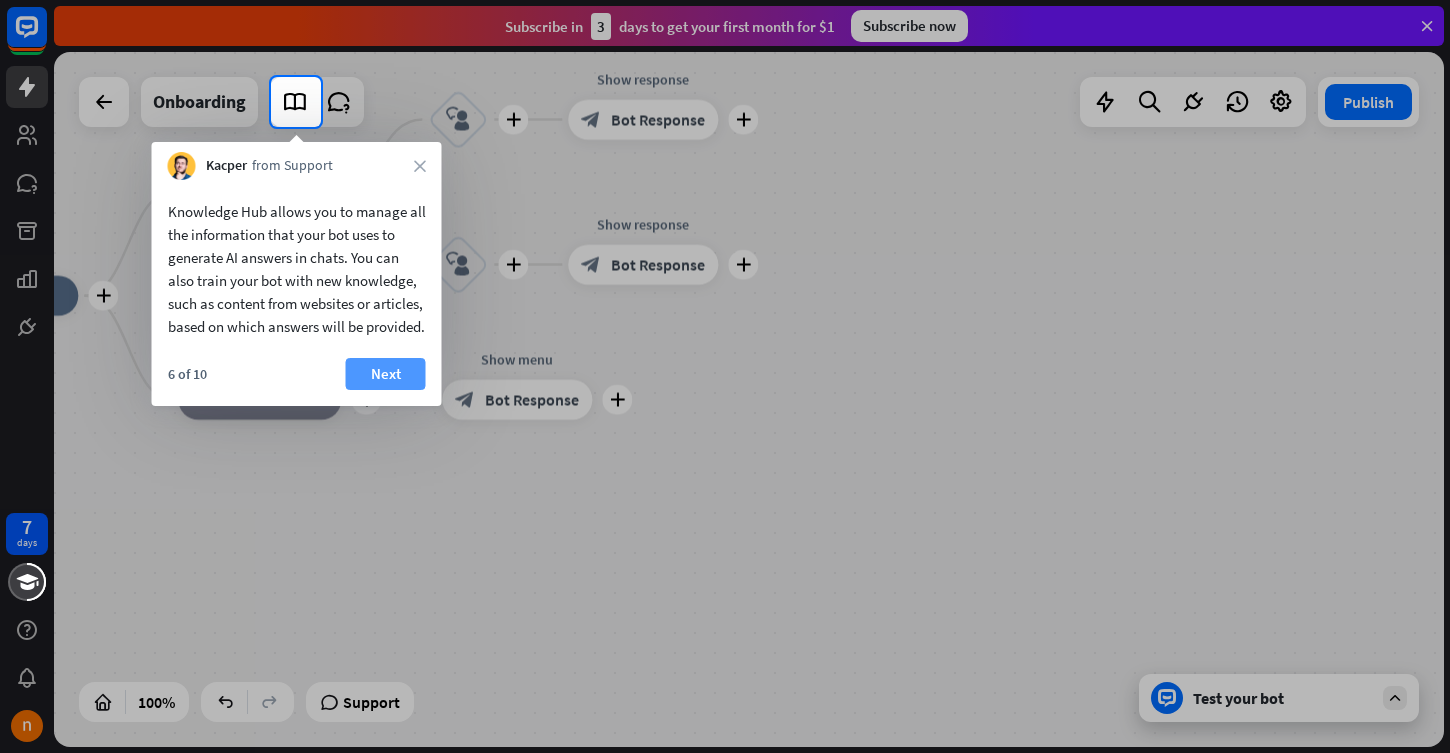 click on "Next" at bounding box center (386, 374) 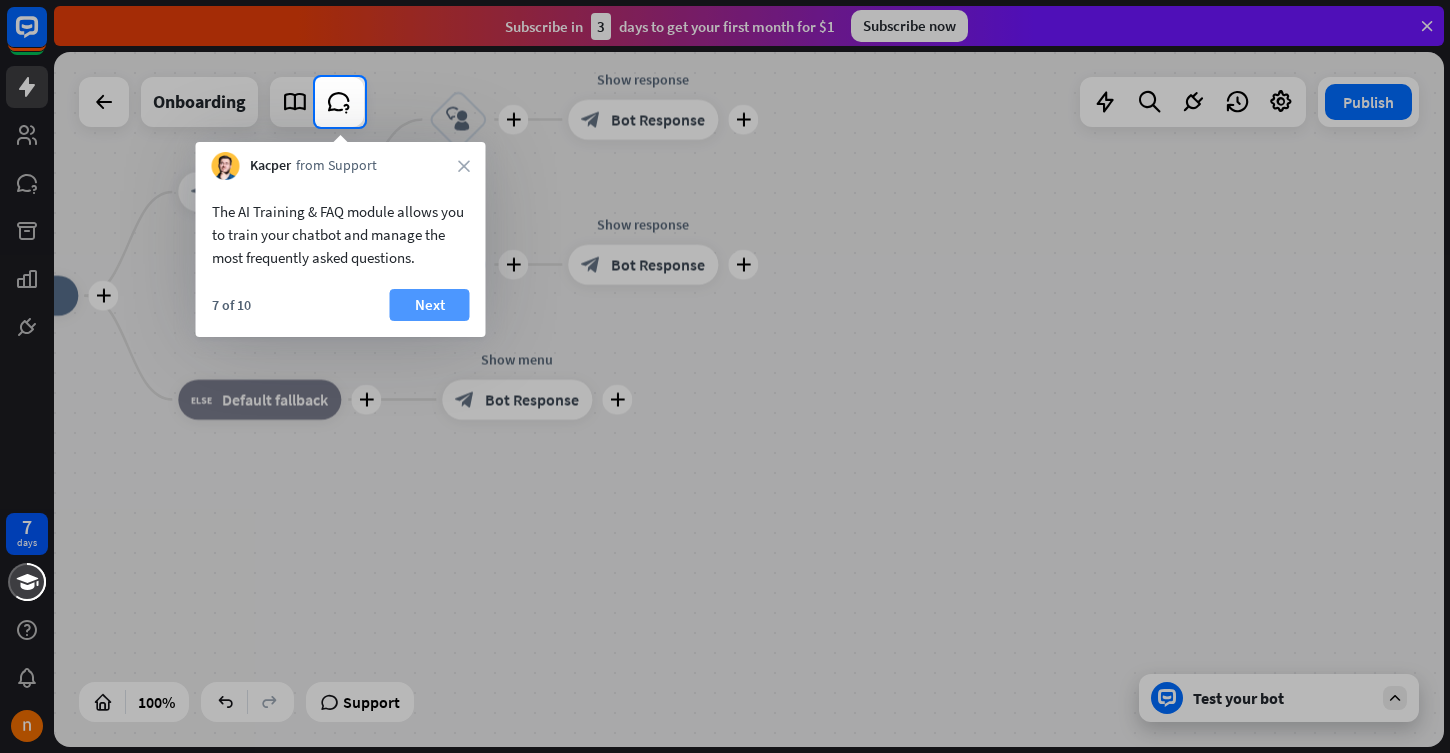 click on "Next" at bounding box center (430, 305) 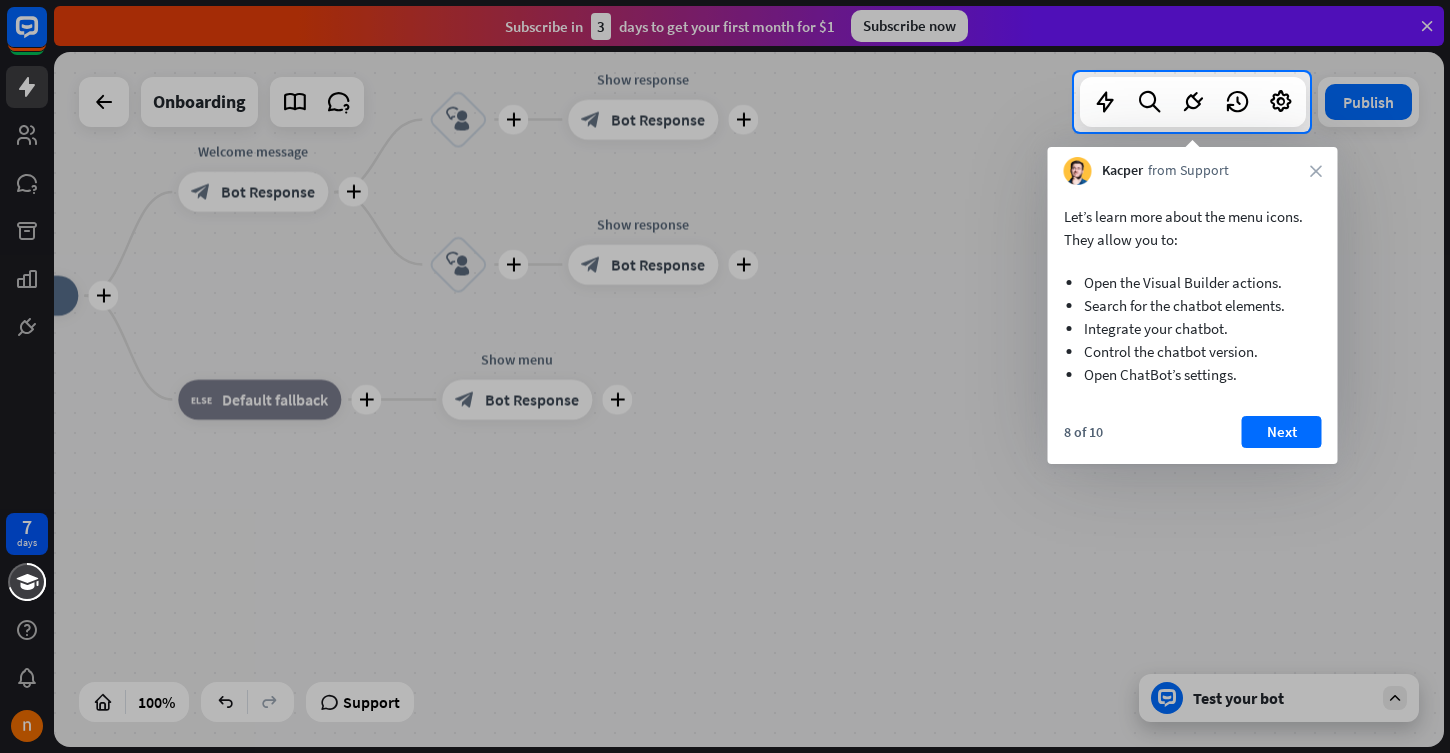 click on "Let’s learn more about the menu icons. They allow you to:
Open the Visual Builder actions.
Search for the chatbot elements.
Integrate your chatbot.
Control the chatbot version.
Open ChatBot’s settings.
8 of 10
Next" at bounding box center (1193, 324) 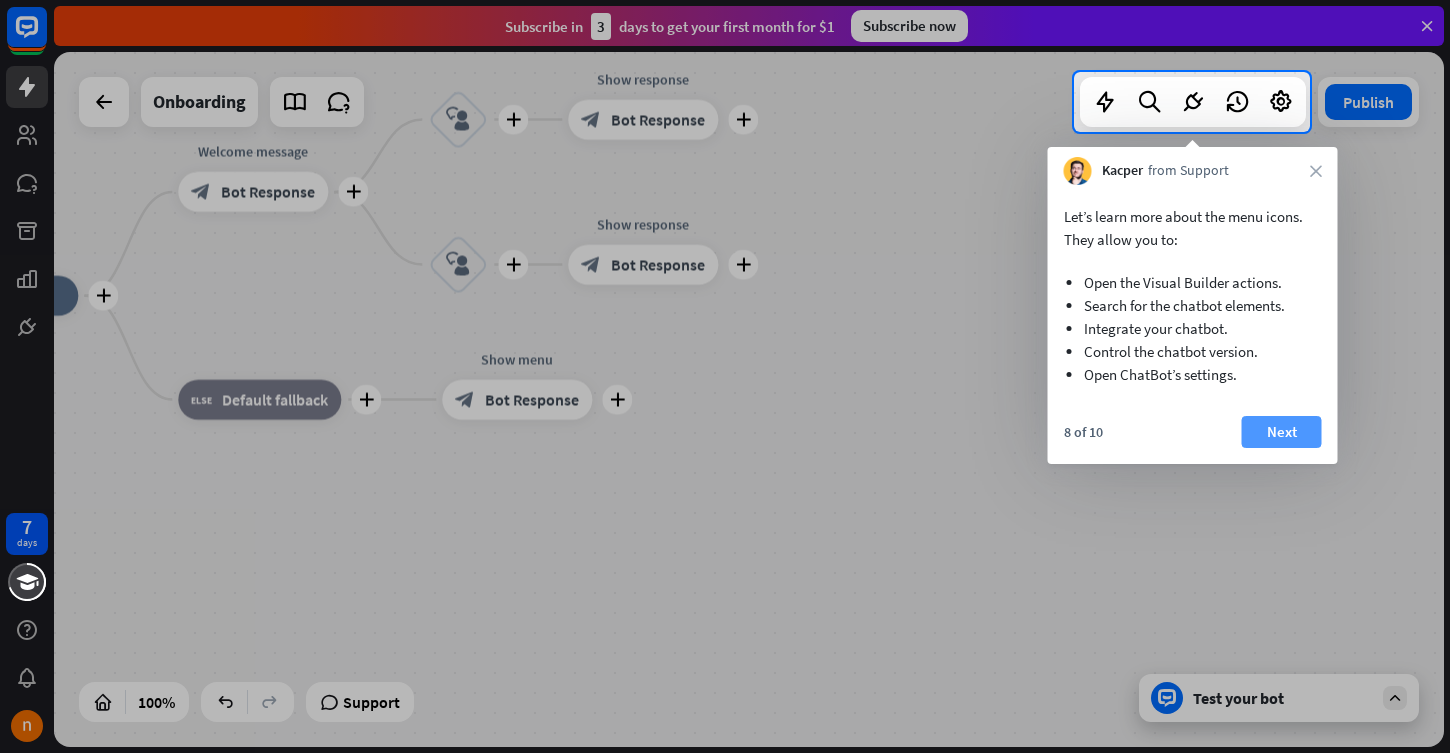 click on "Next" at bounding box center [1282, 432] 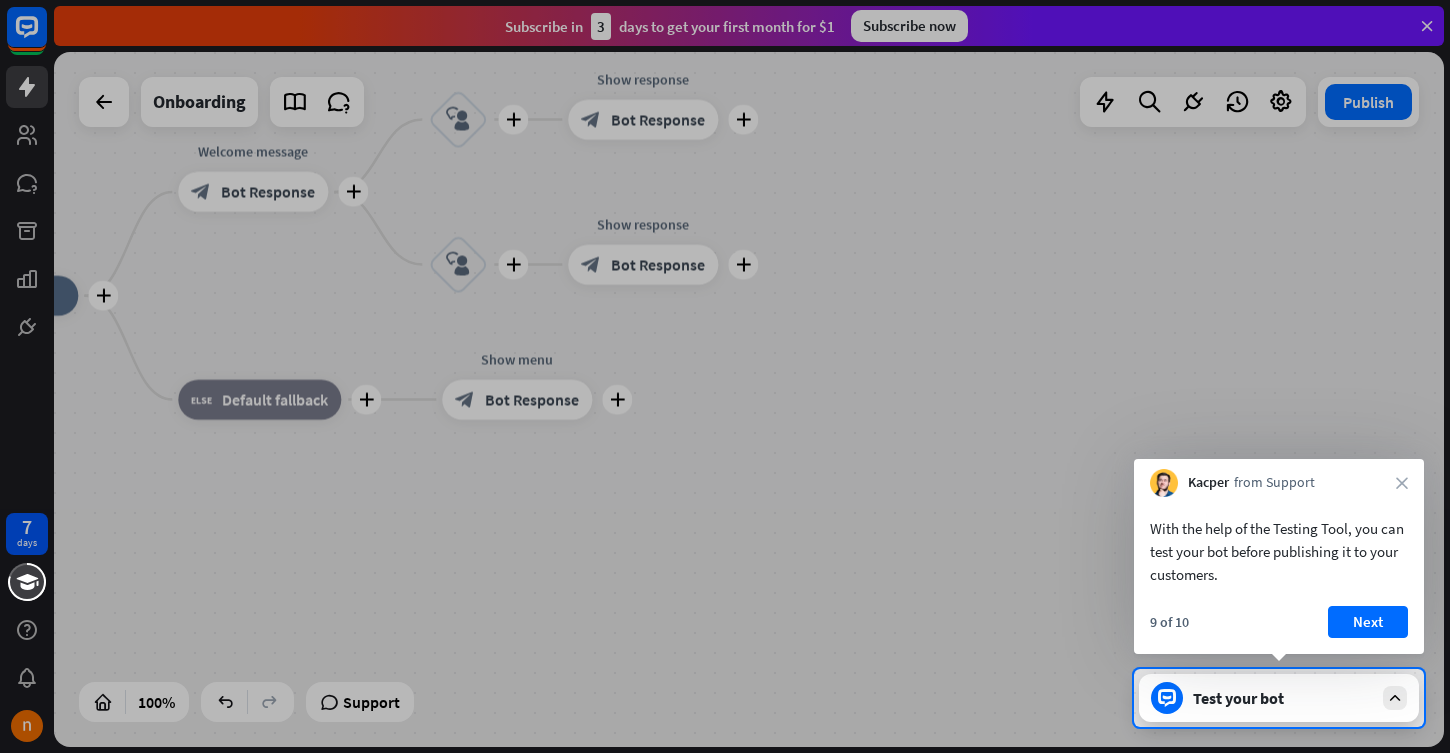 click at bounding box center (725, 334) 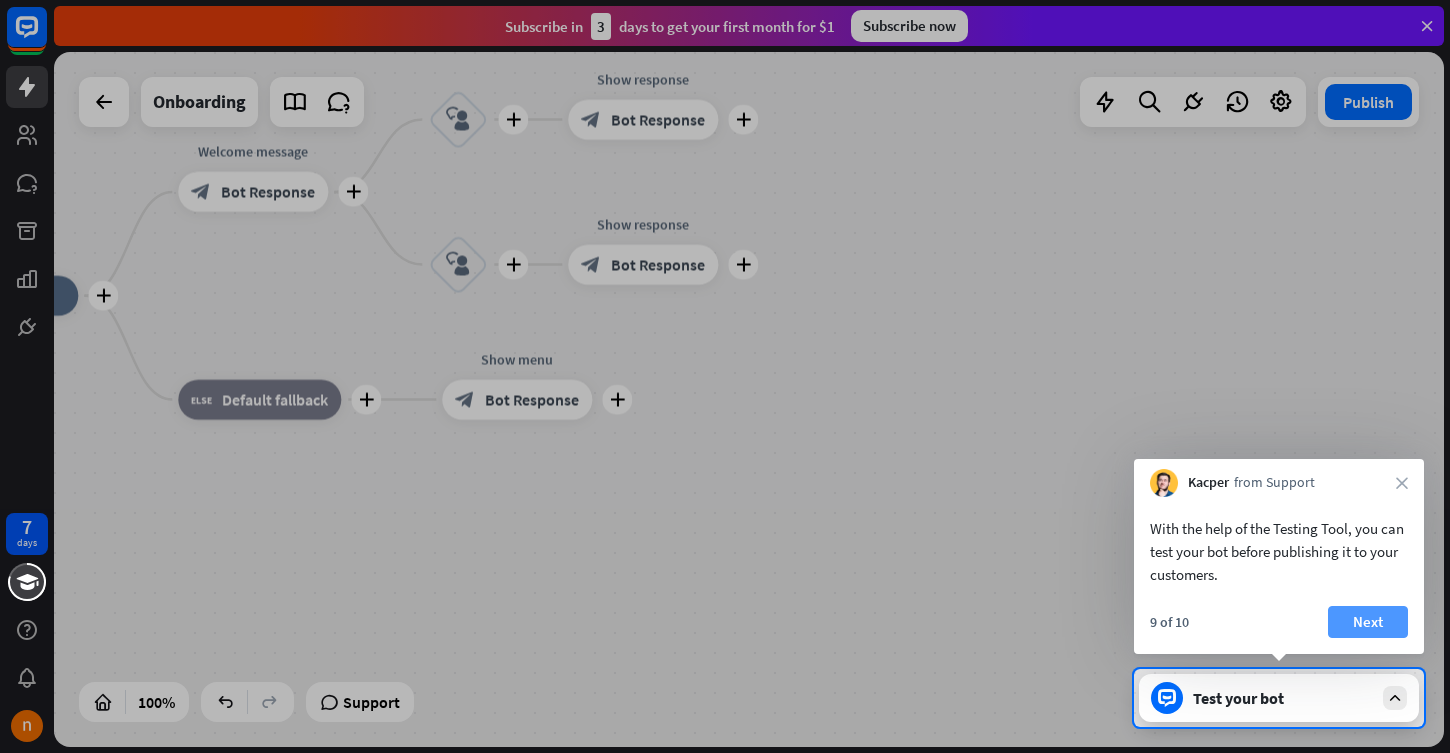 click on "Next" at bounding box center (1368, 622) 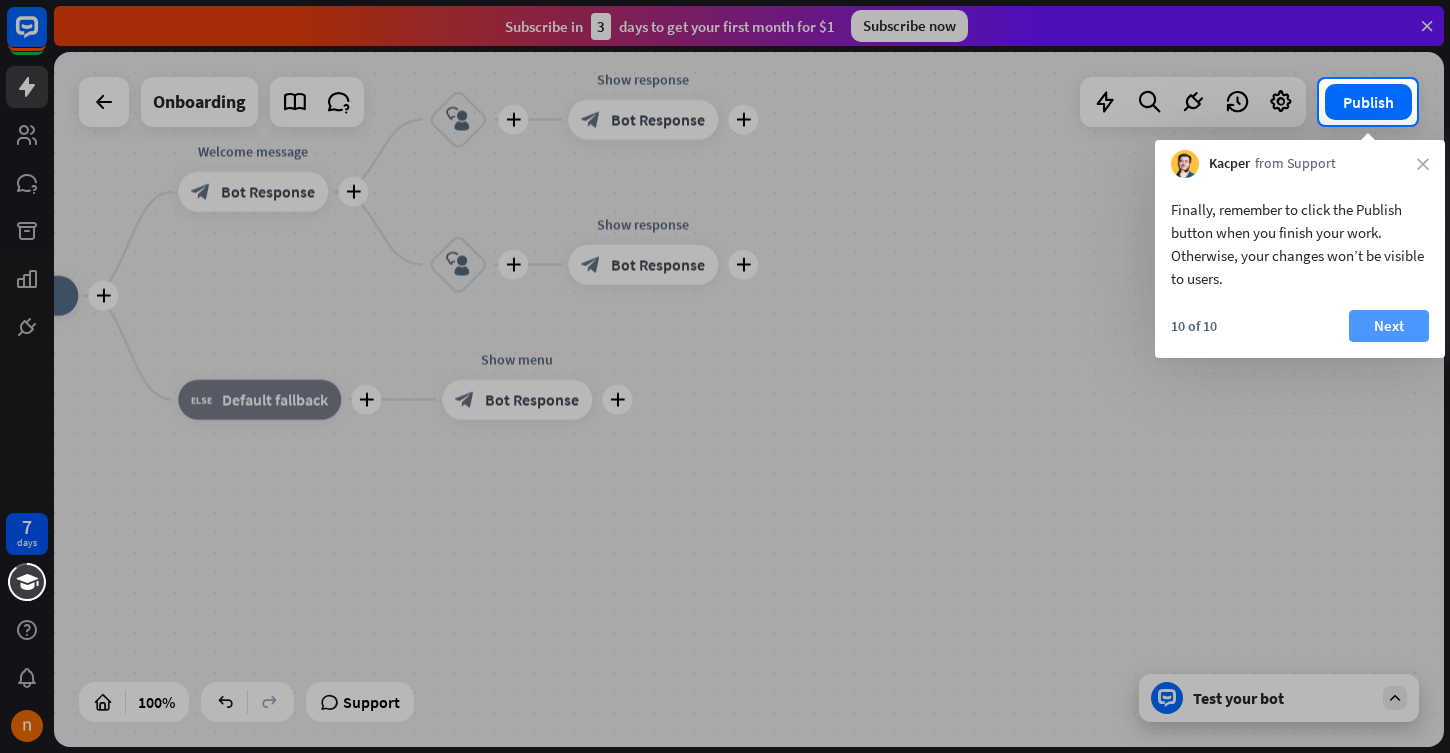 click on "Next" at bounding box center [1389, 326] 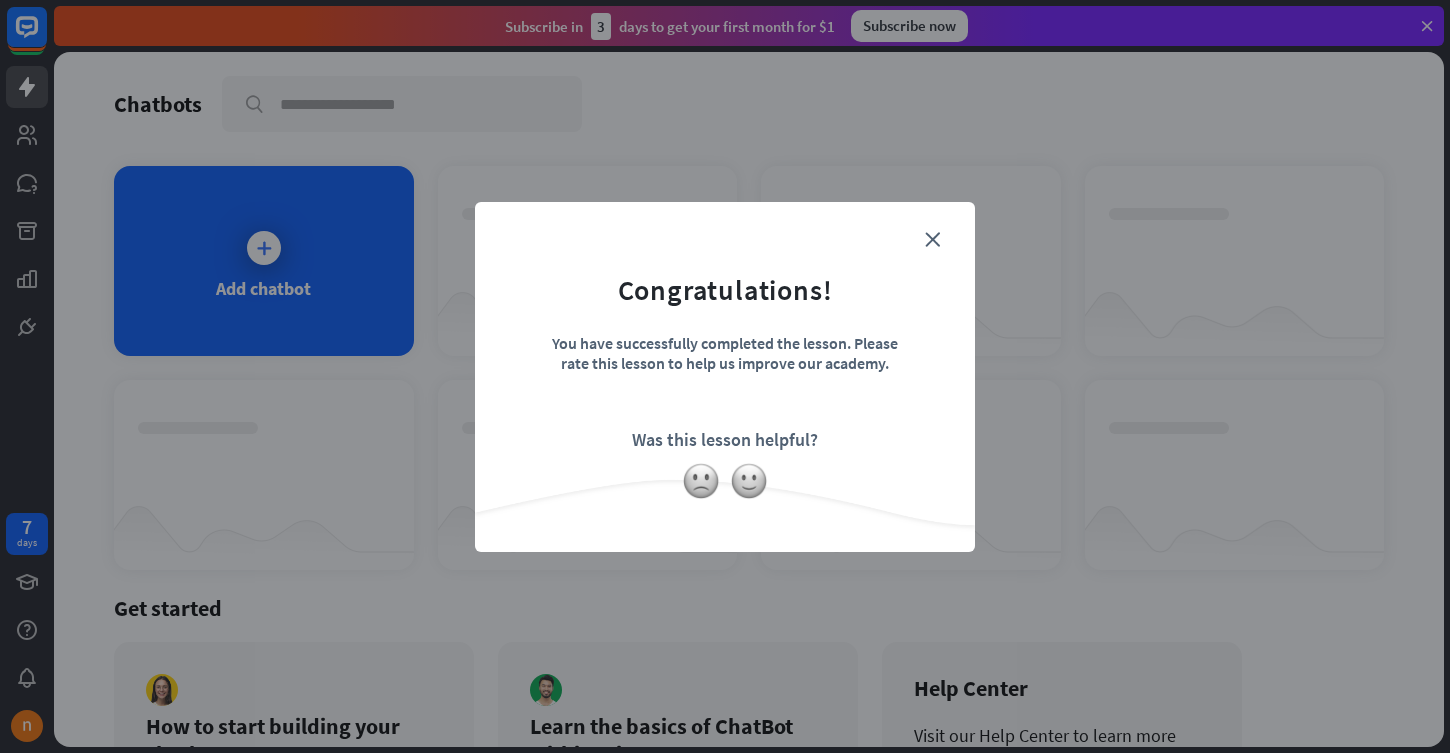 click on "Congratulations!
You have successfully completed the lesson.
Please rate this lesson to help us improve our
academy.
Was this lesson helpful?" at bounding box center [725, 346] 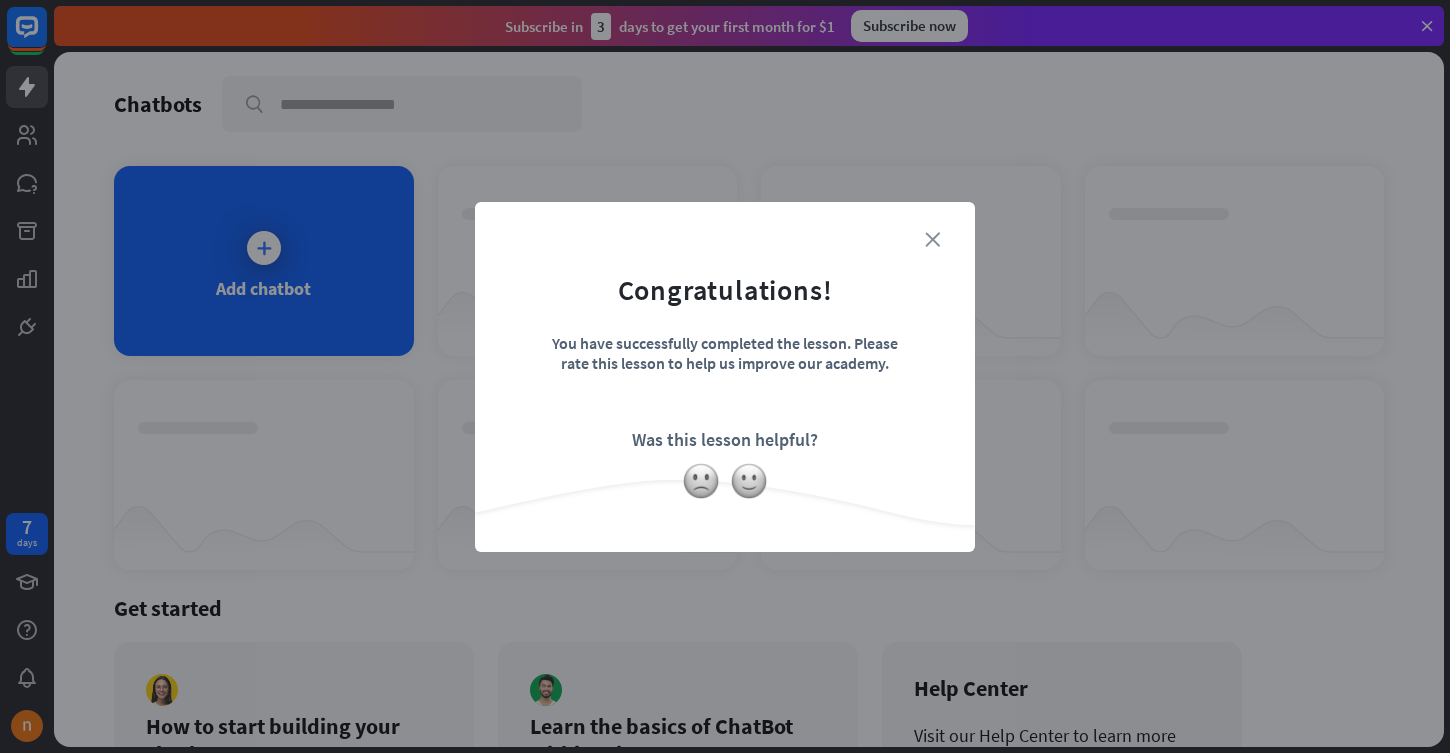 click on "close" at bounding box center (932, 239) 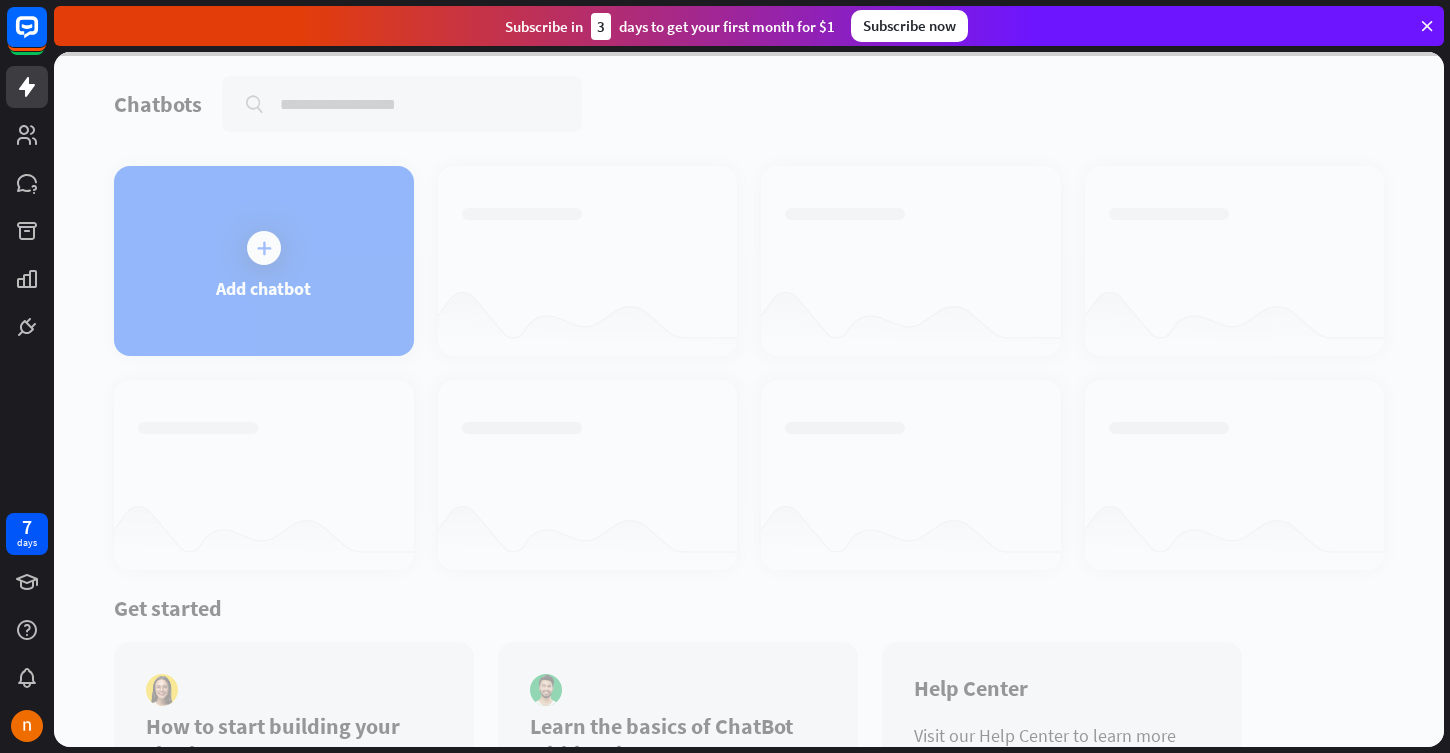 click at bounding box center (749, 399) 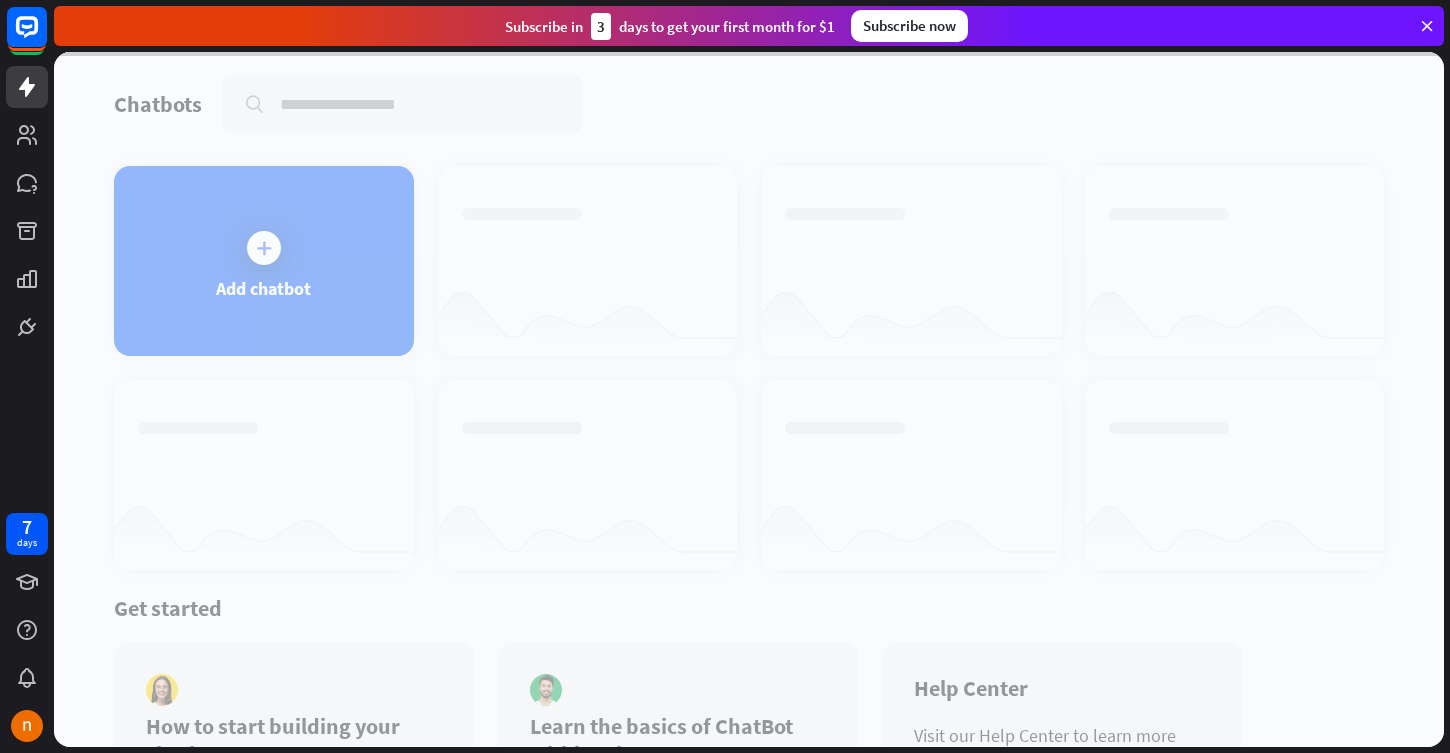 click at bounding box center (749, 399) 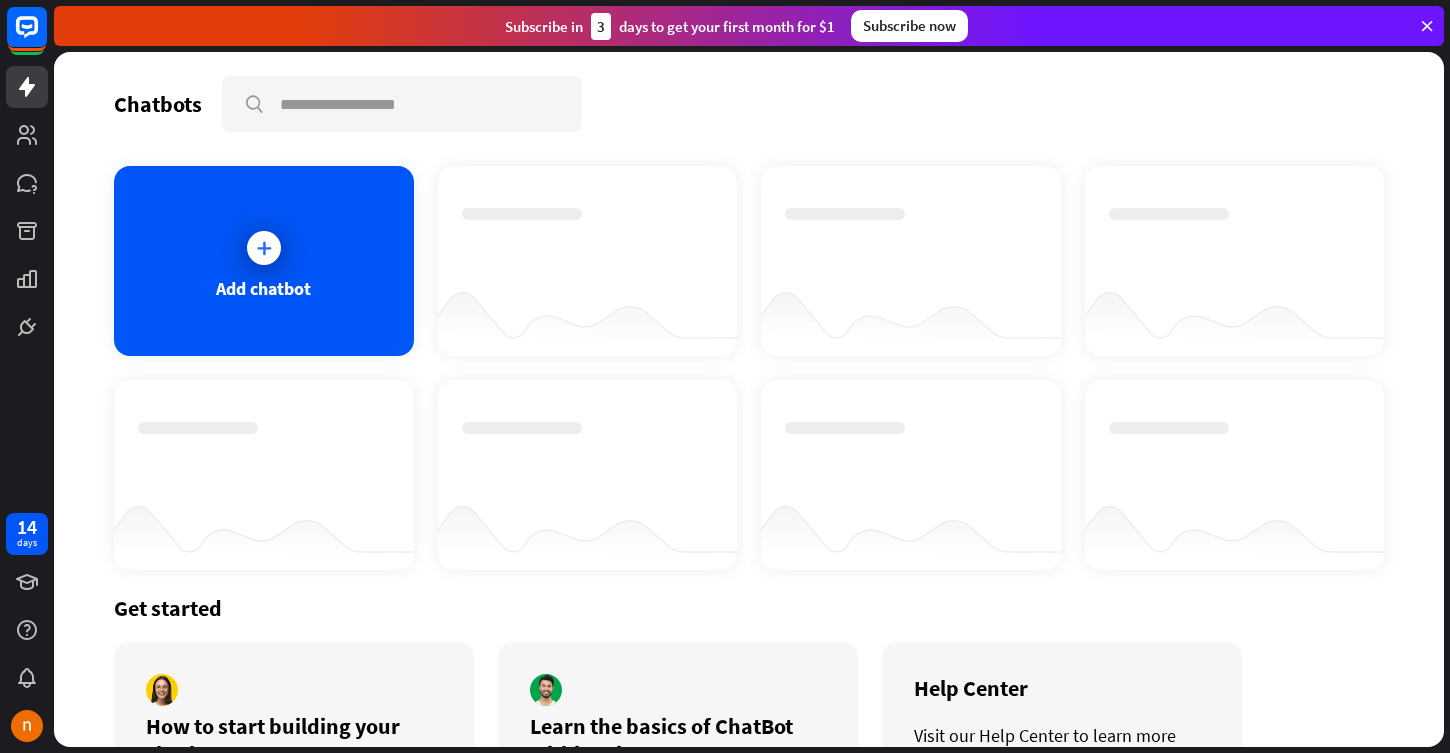 click on "Add chatbot" at bounding box center [264, 261] 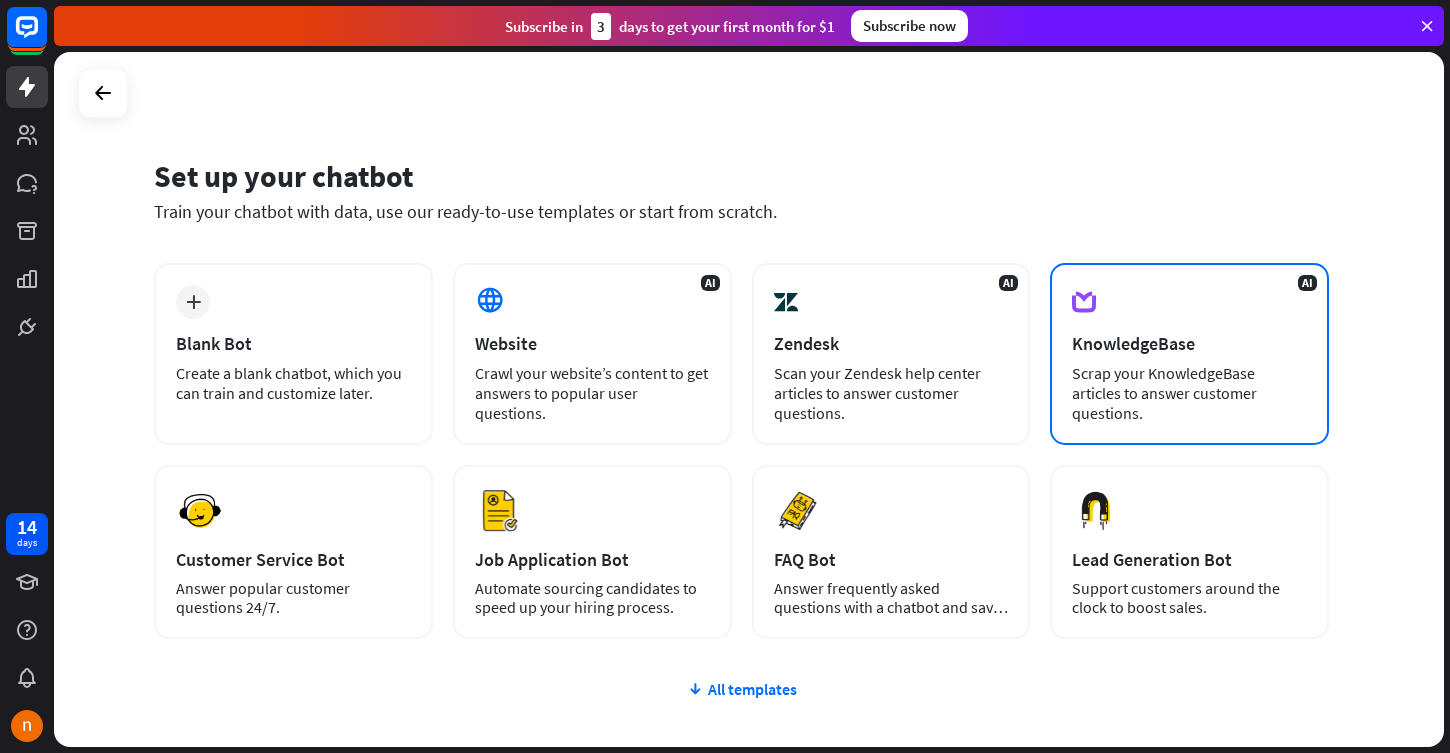 click on "AI         KnowledgeBase
Scrap your KnowledgeBase articles to answer customer
questions." at bounding box center [1189, 354] 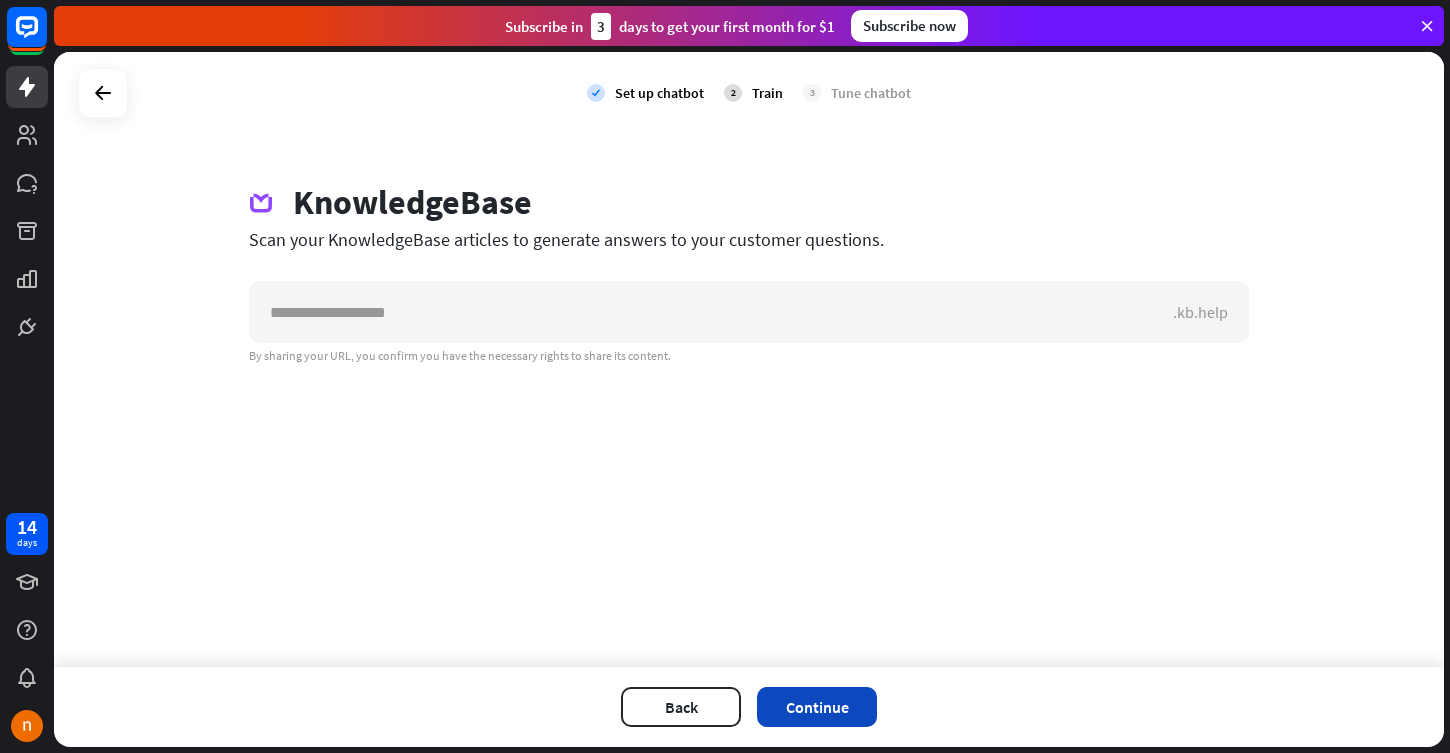 click on "Continue" at bounding box center (817, 707) 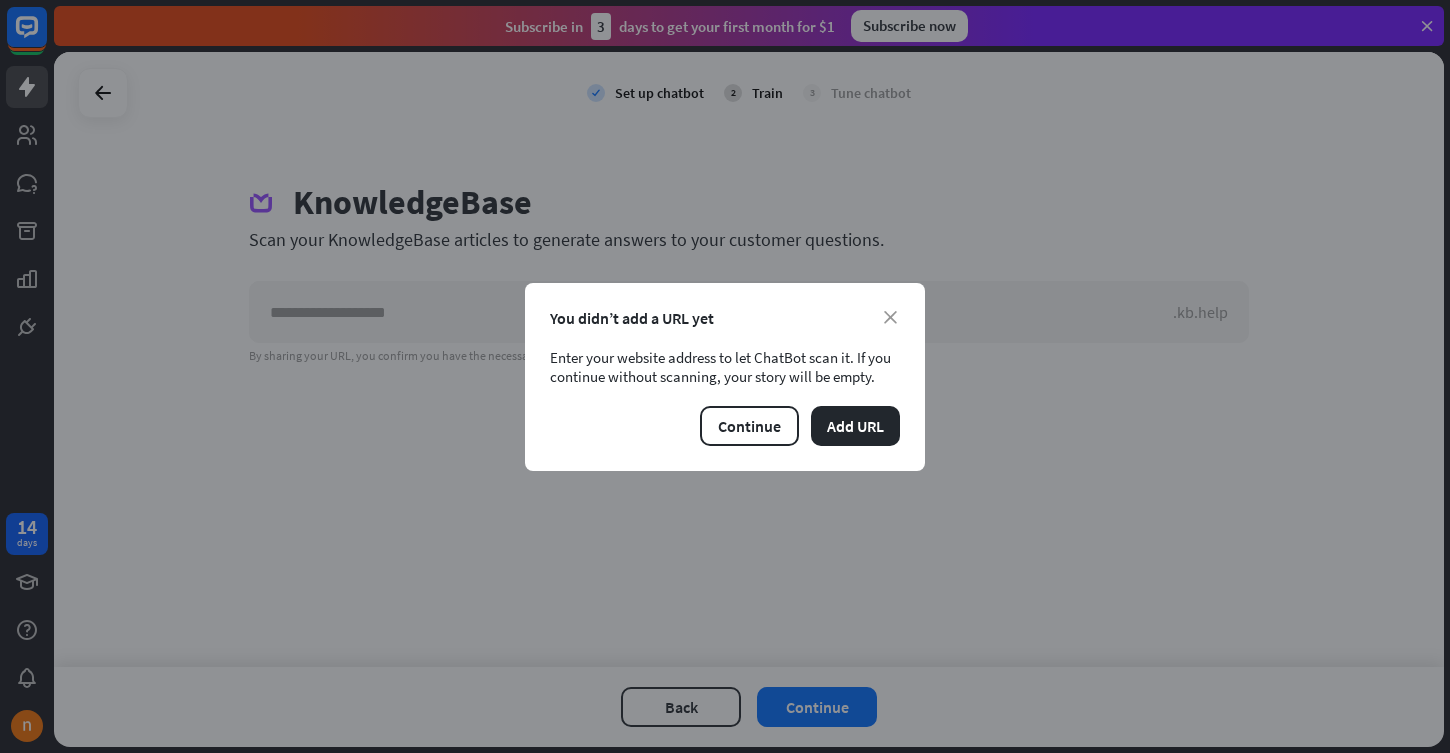 click on "You didn’t add a URL yet" at bounding box center [725, 318] 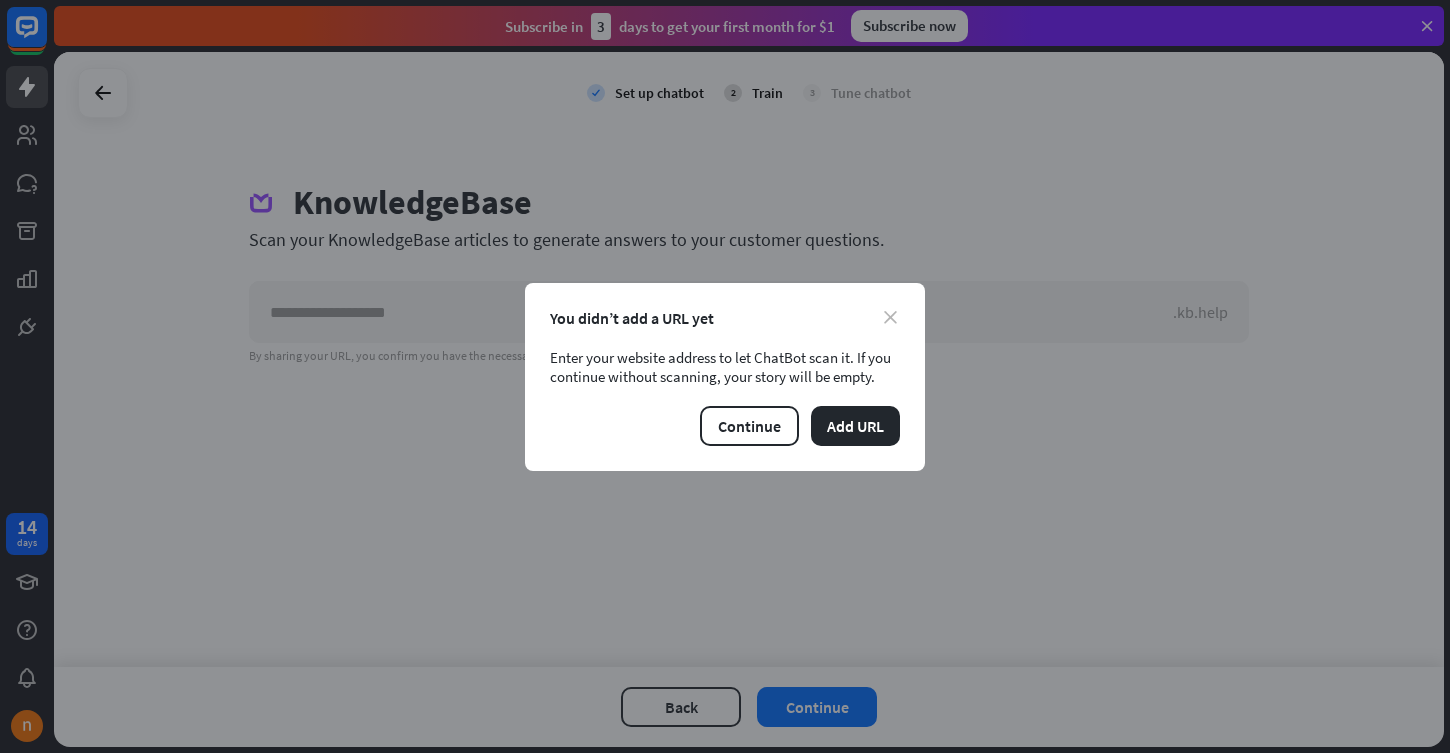 click on "close" at bounding box center [890, 317] 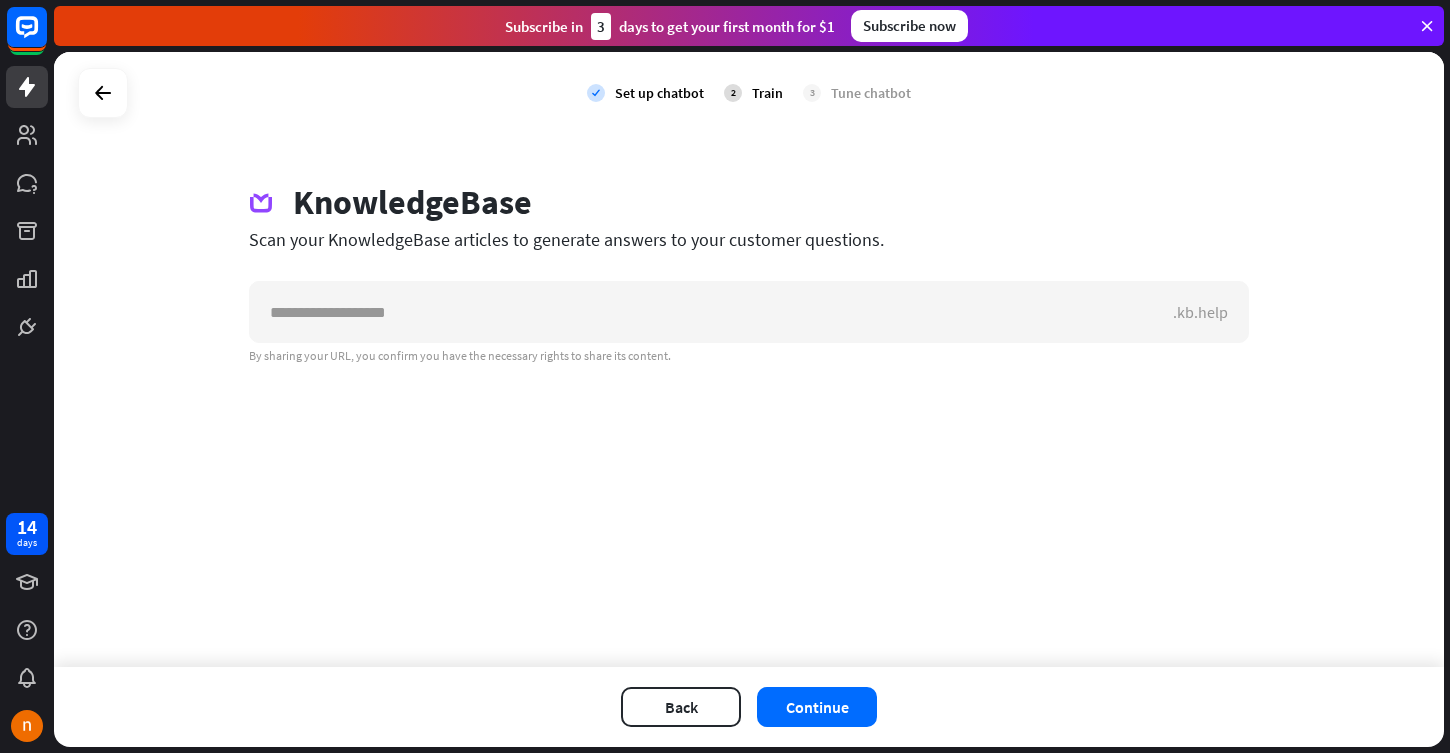 click on "Back
Continue" at bounding box center [749, 707] 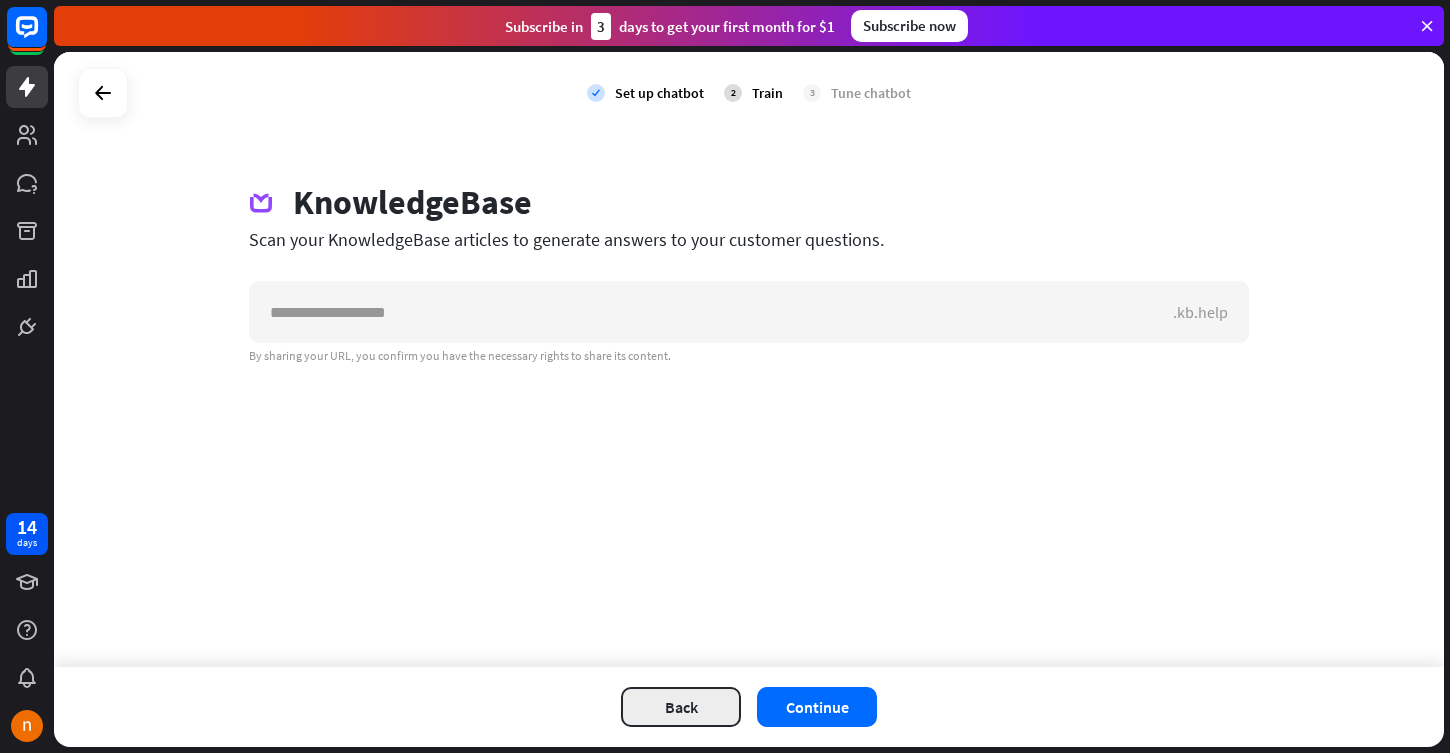 click on "Back" at bounding box center (681, 707) 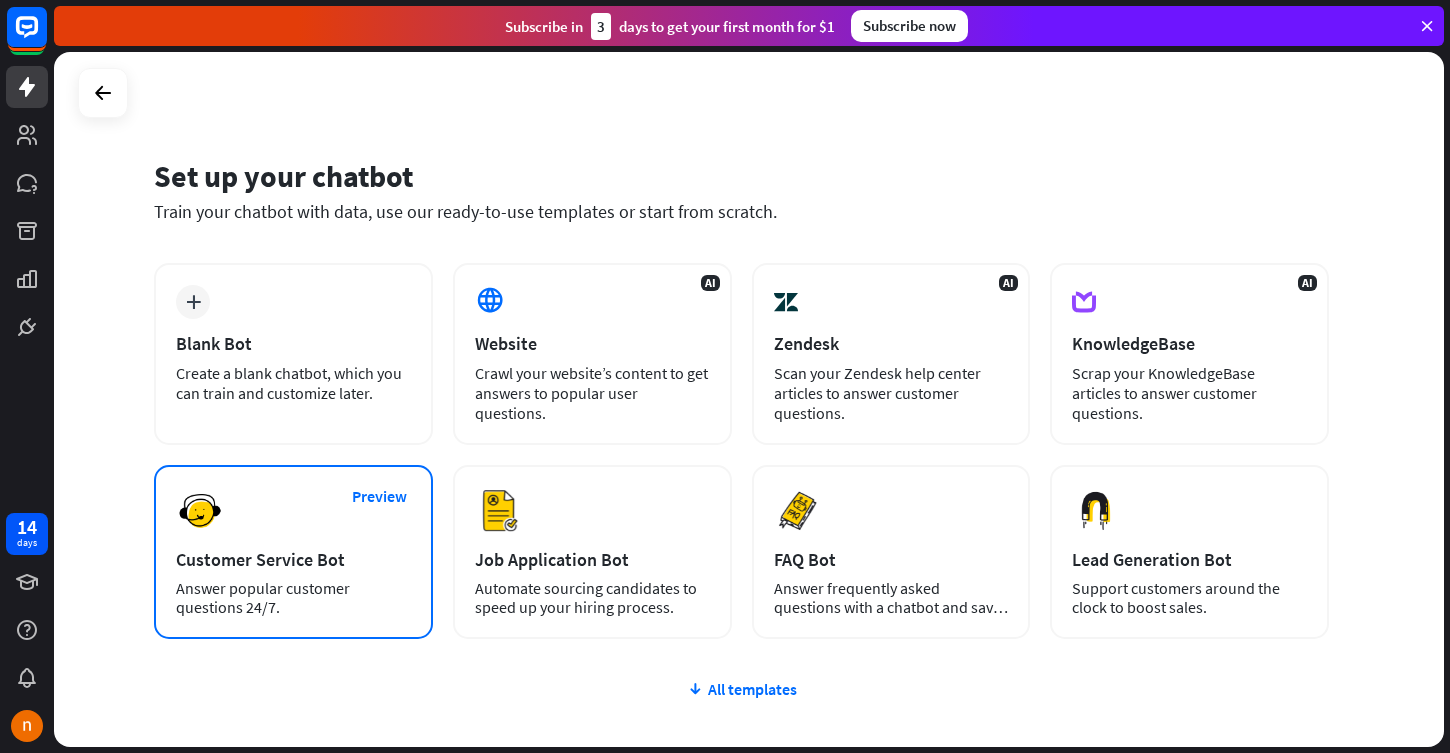 click on "Preview
Customer Service Bot
Answer popular customer questions 24/7." at bounding box center [293, 552] 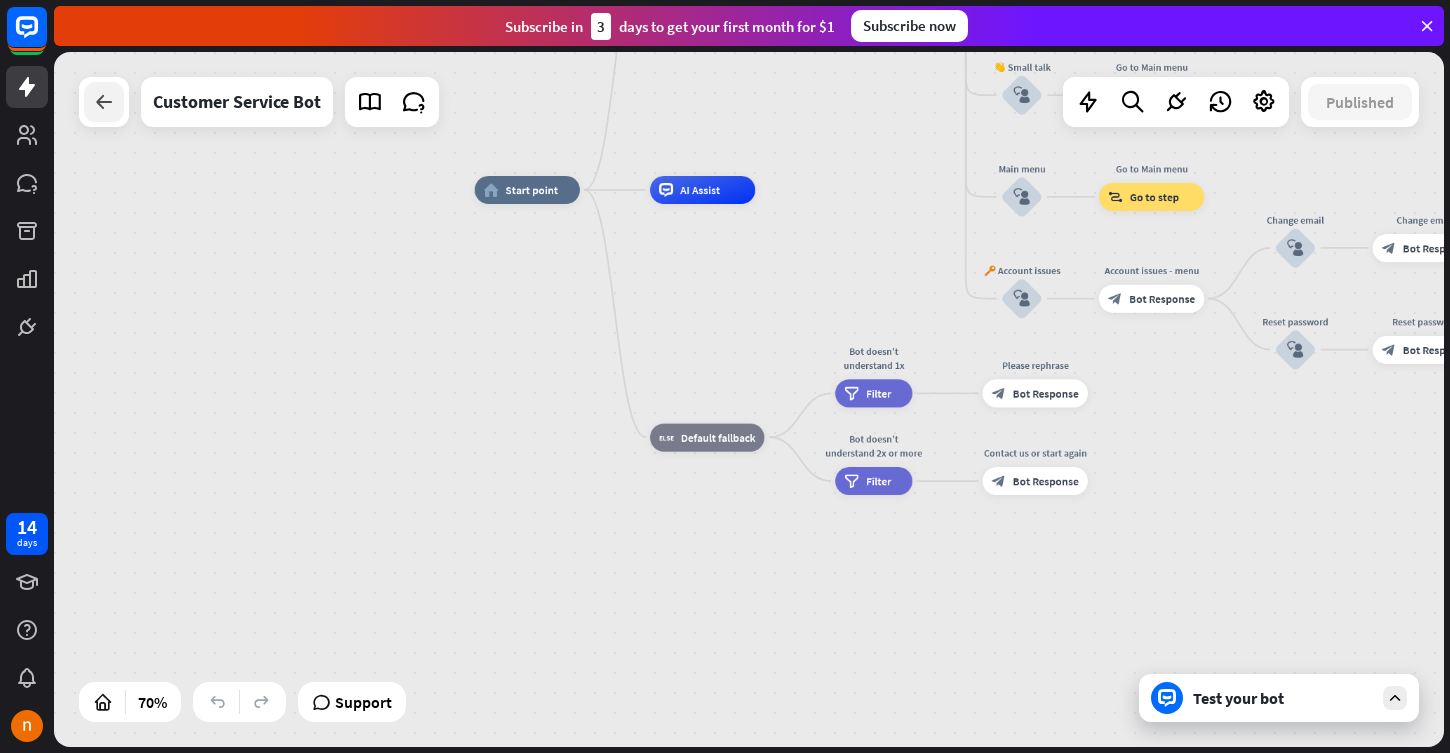 click at bounding box center [104, 102] 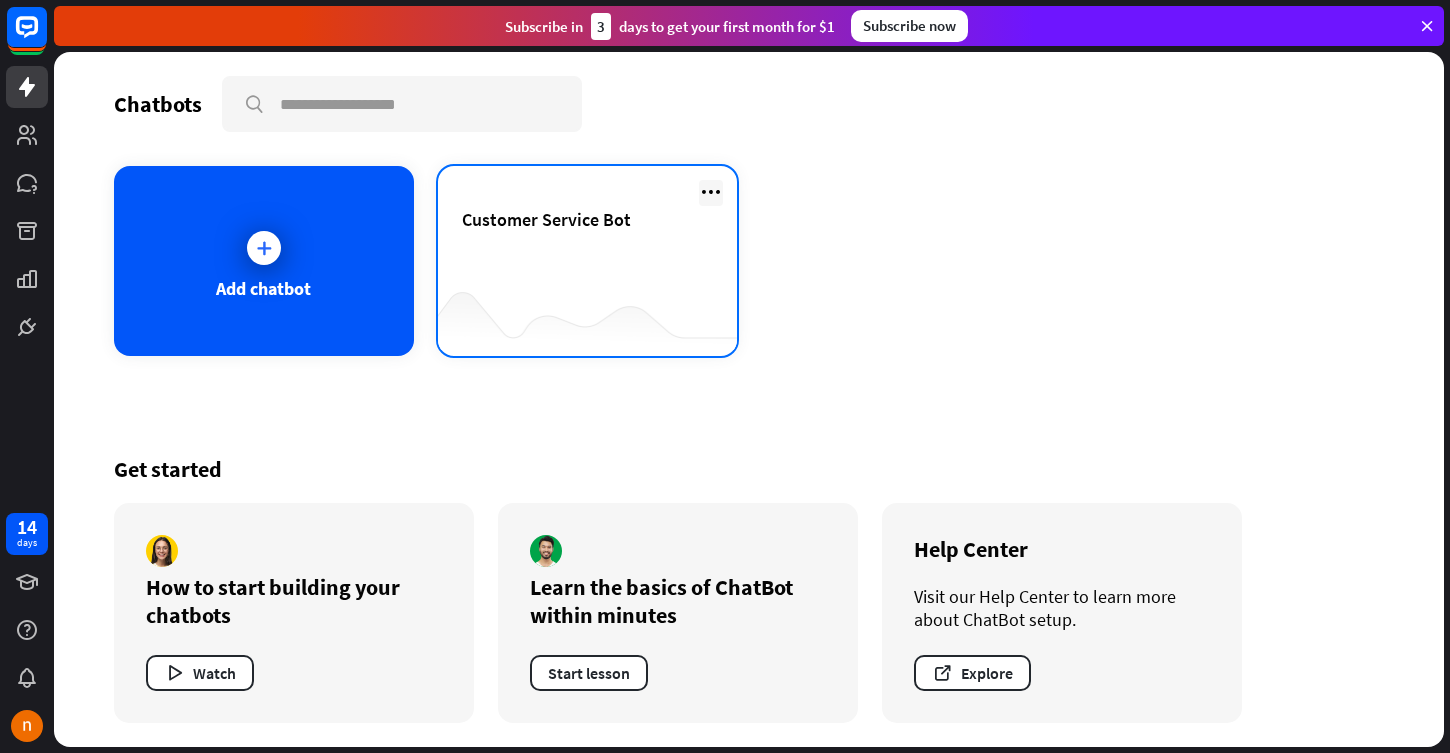 click at bounding box center [711, 192] 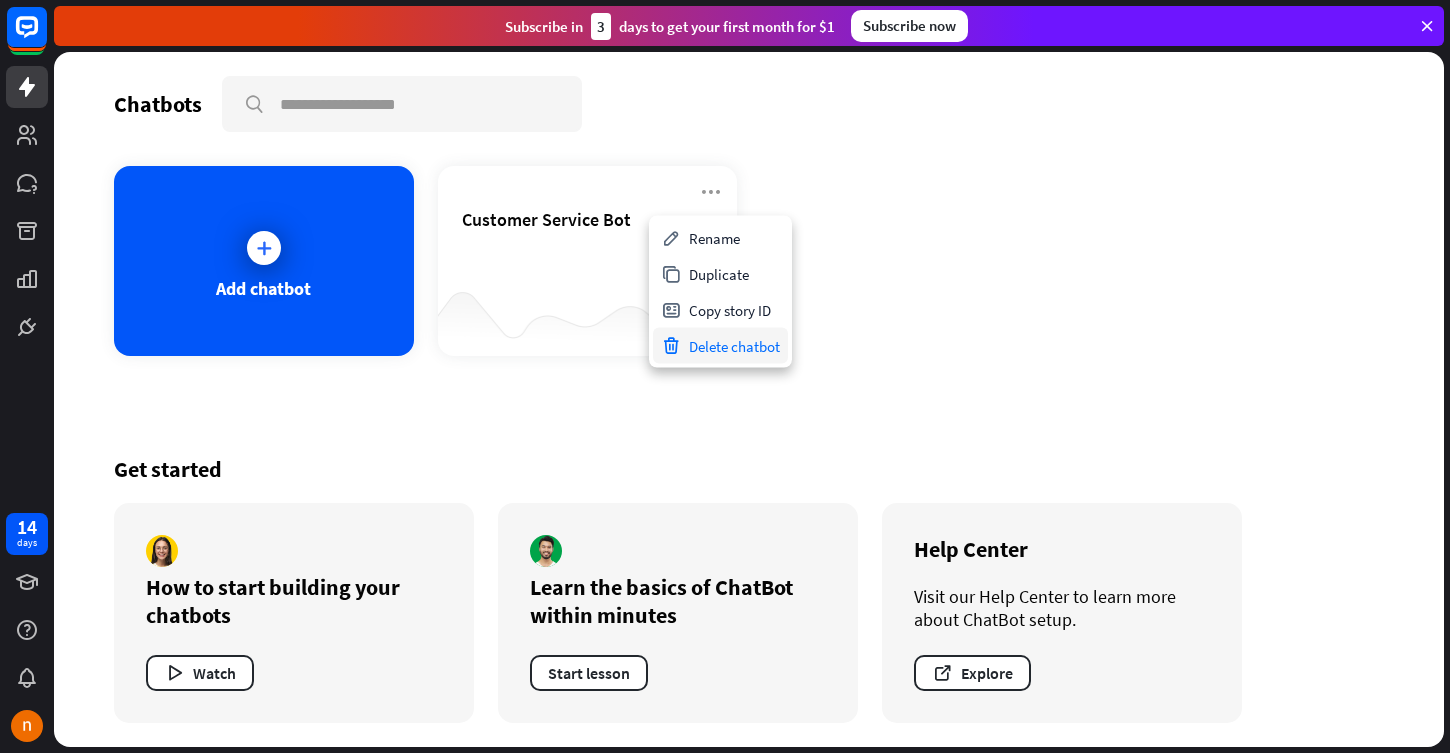 click on "Delete chatbot" at bounding box center [720, 346] 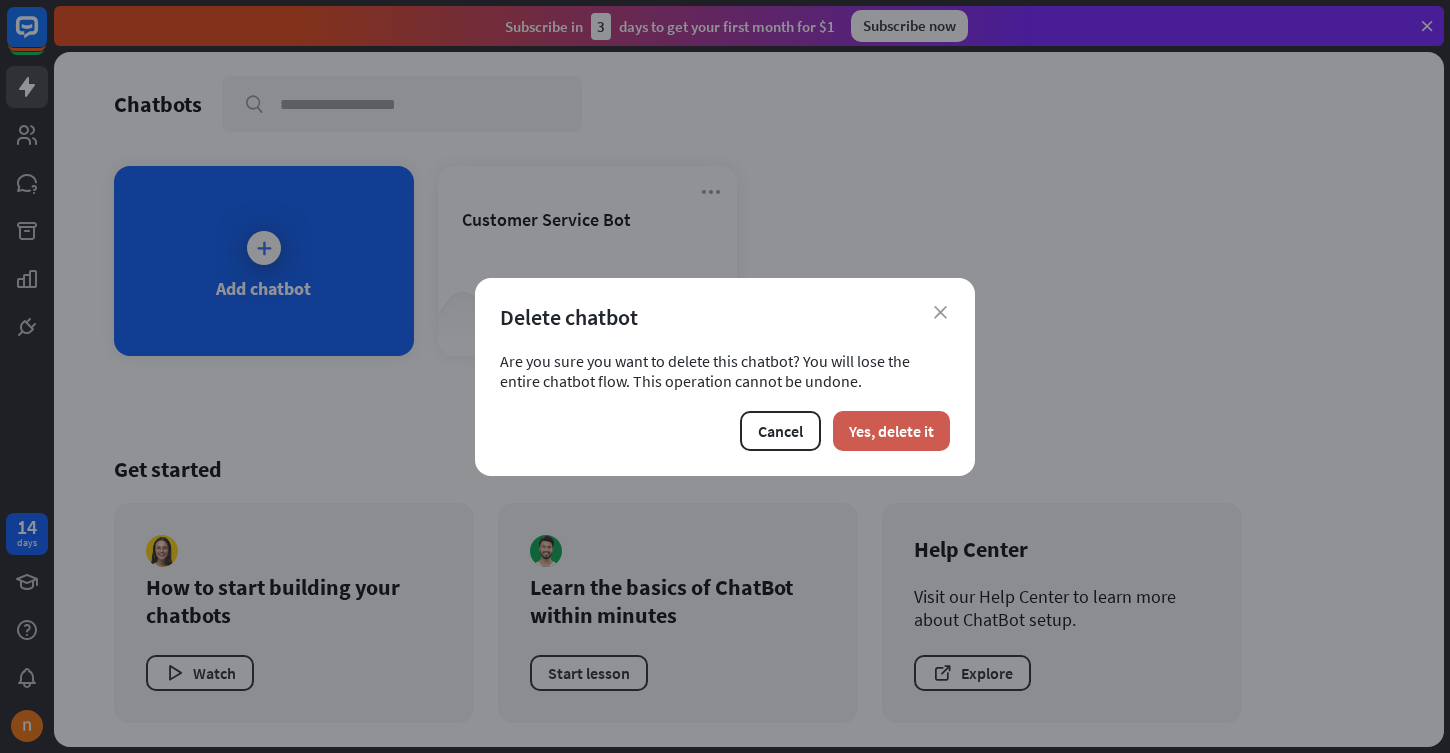 click on "Yes, delete it" at bounding box center (891, 431) 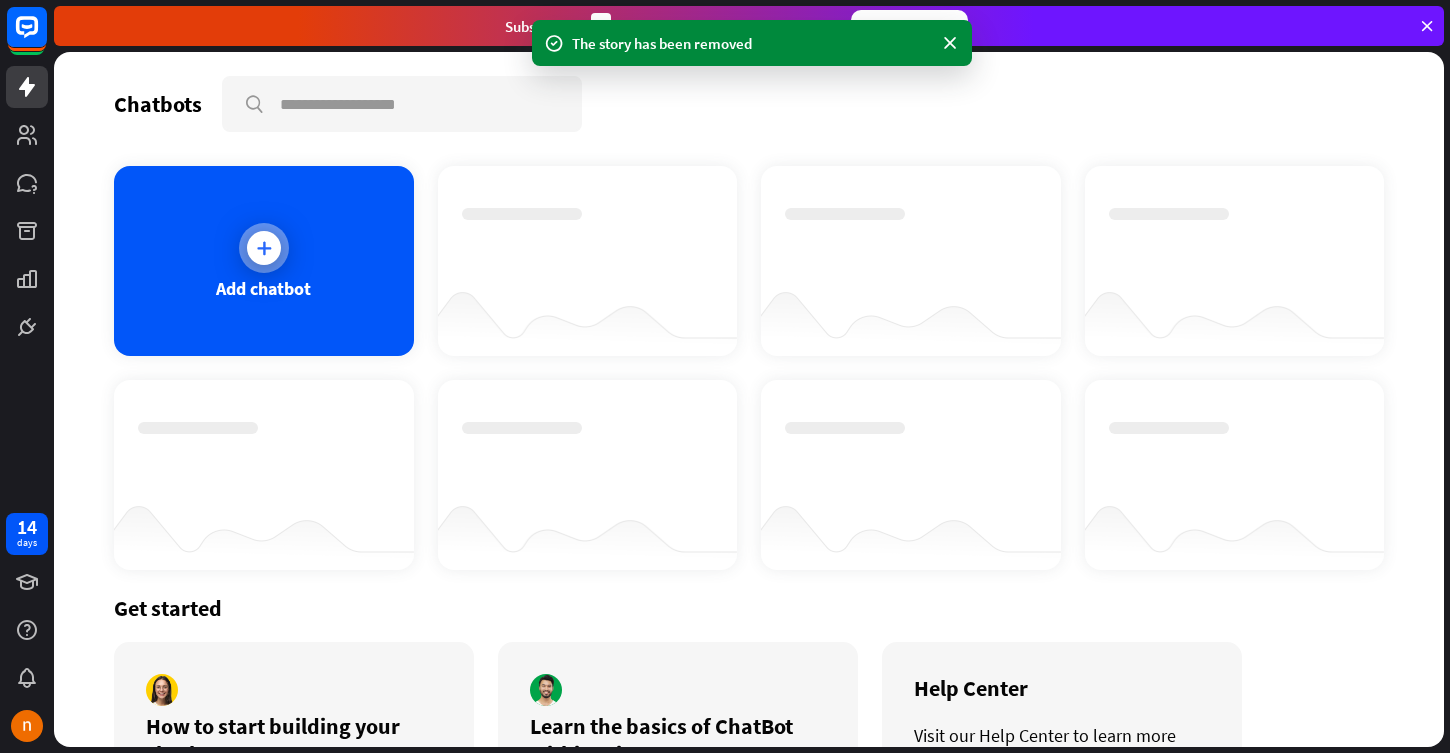 click on "Add chatbot" at bounding box center (264, 261) 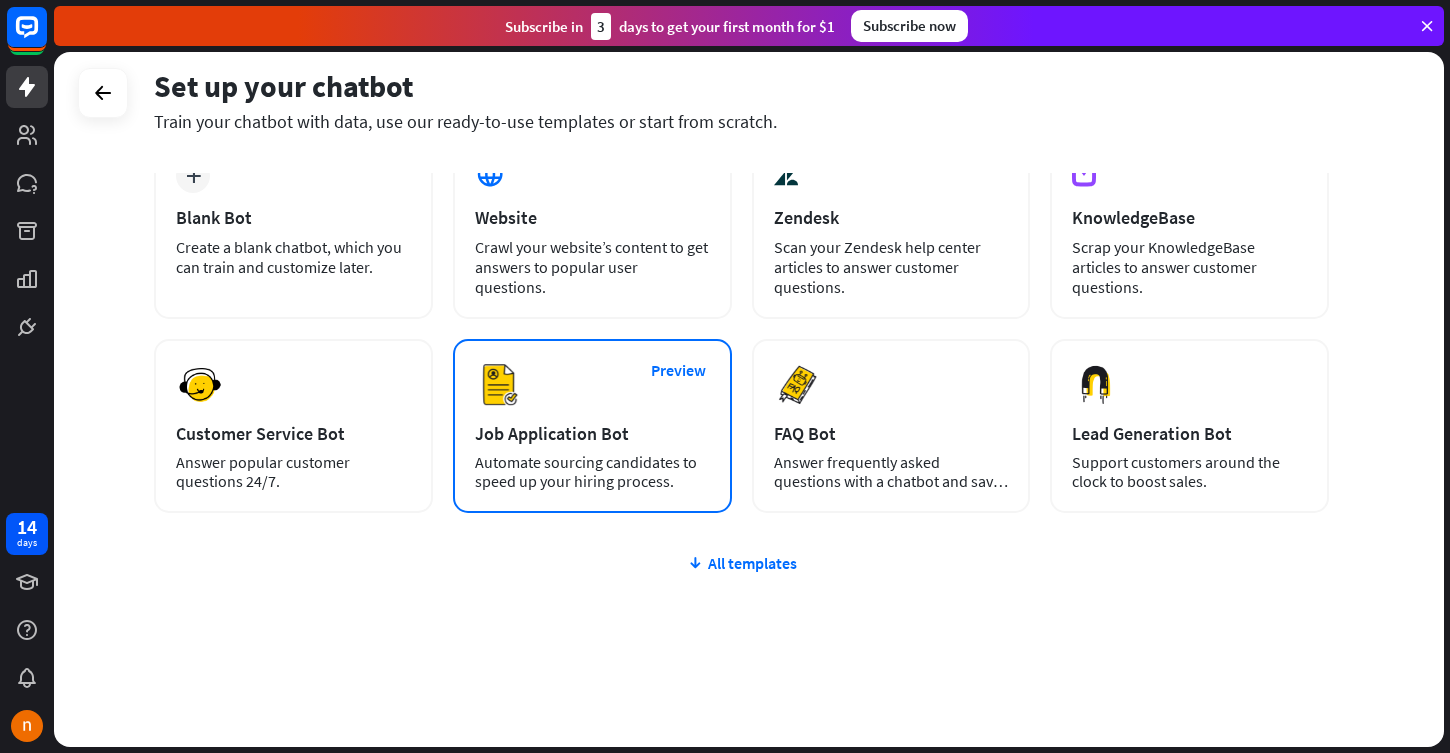 scroll, scrollTop: 132, scrollLeft: 0, axis: vertical 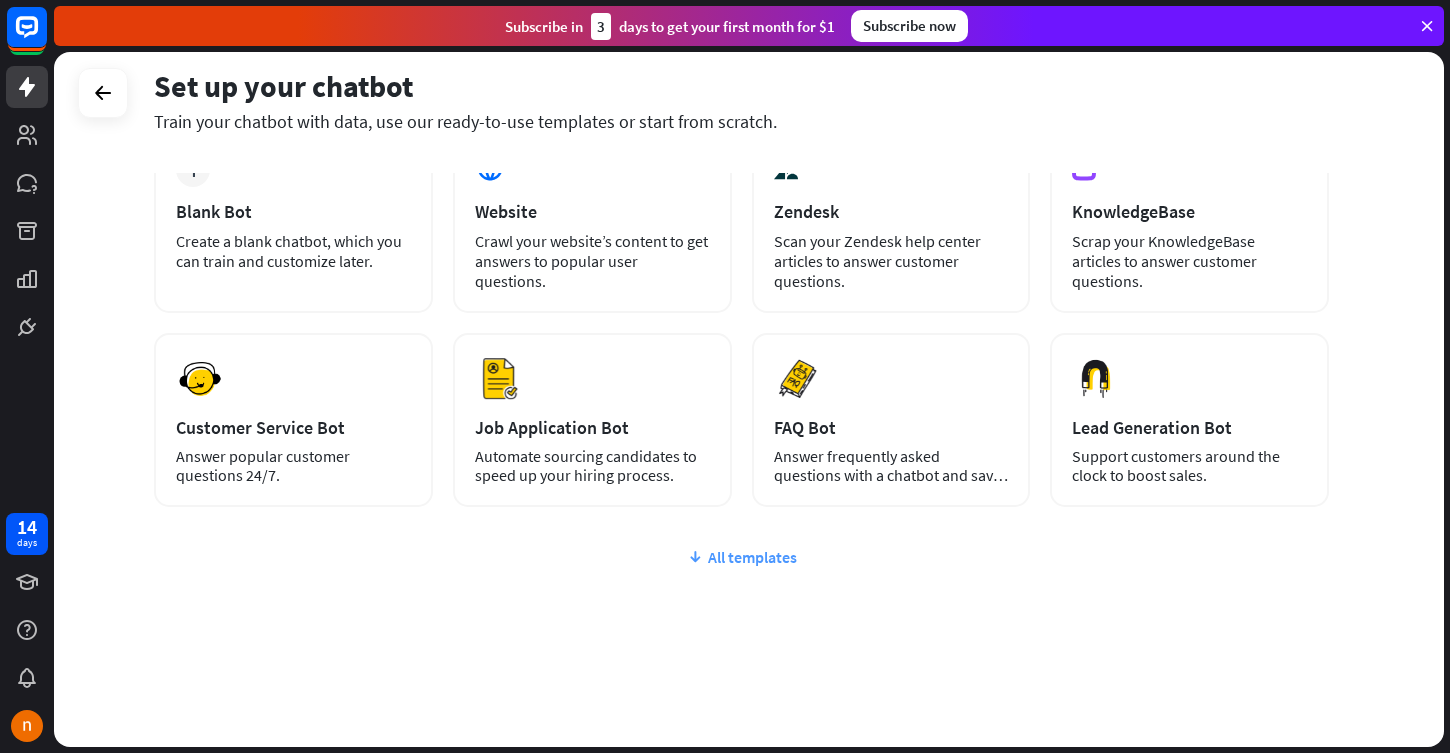 click on "All templates" at bounding box center [741, 557] 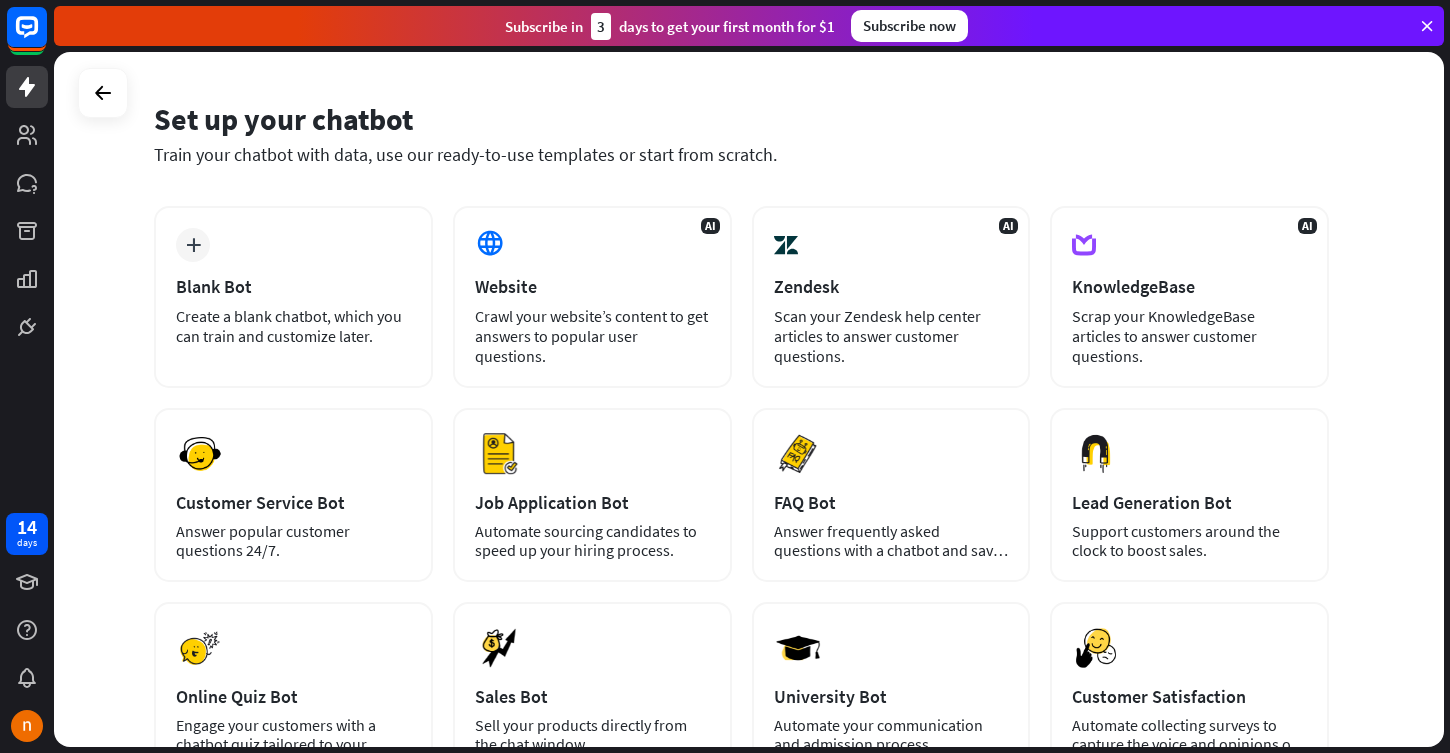 scroll, scrollTop: 43, scrollLeft: 0, axis: vertical 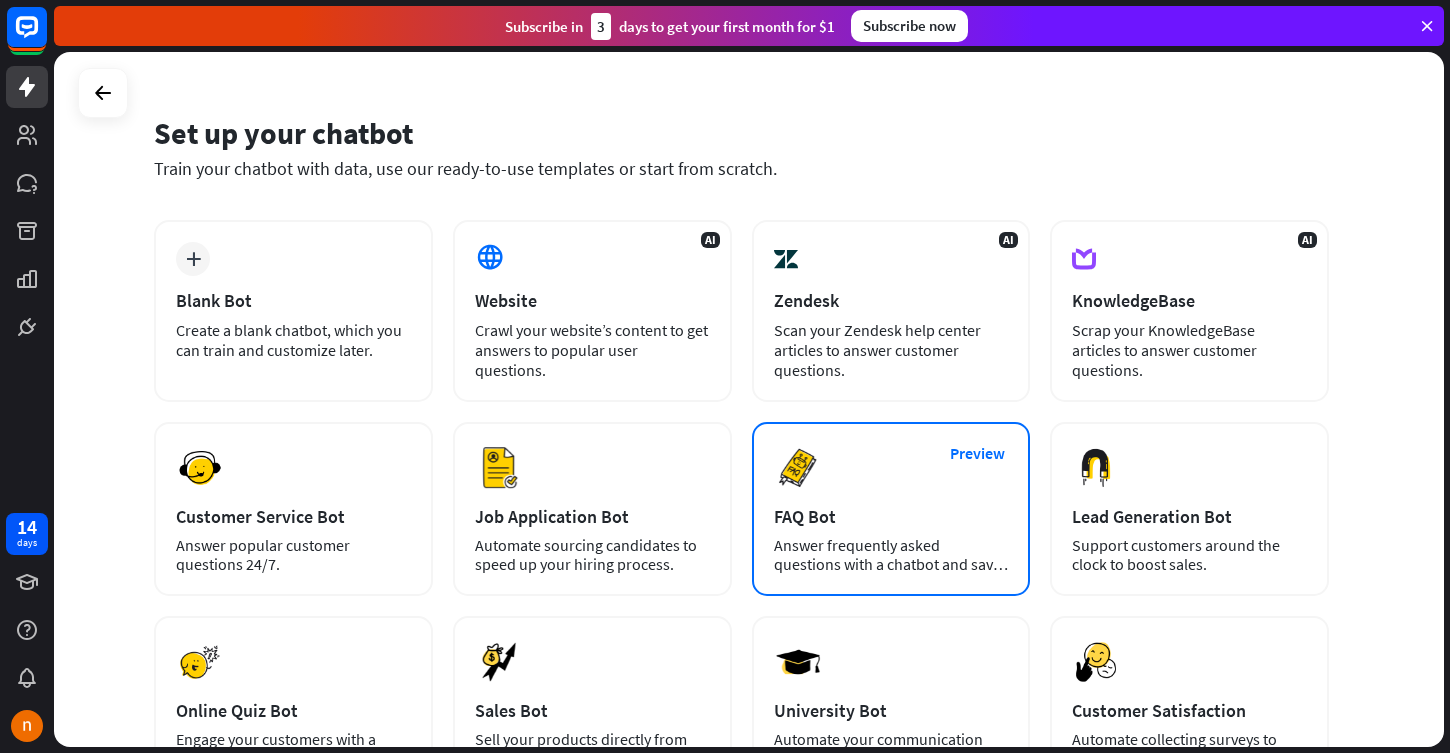 click on "Preview
FAQ Bot
Answer frequently asked questions with a chatbot and save your time." at bounding box center (891, 509) 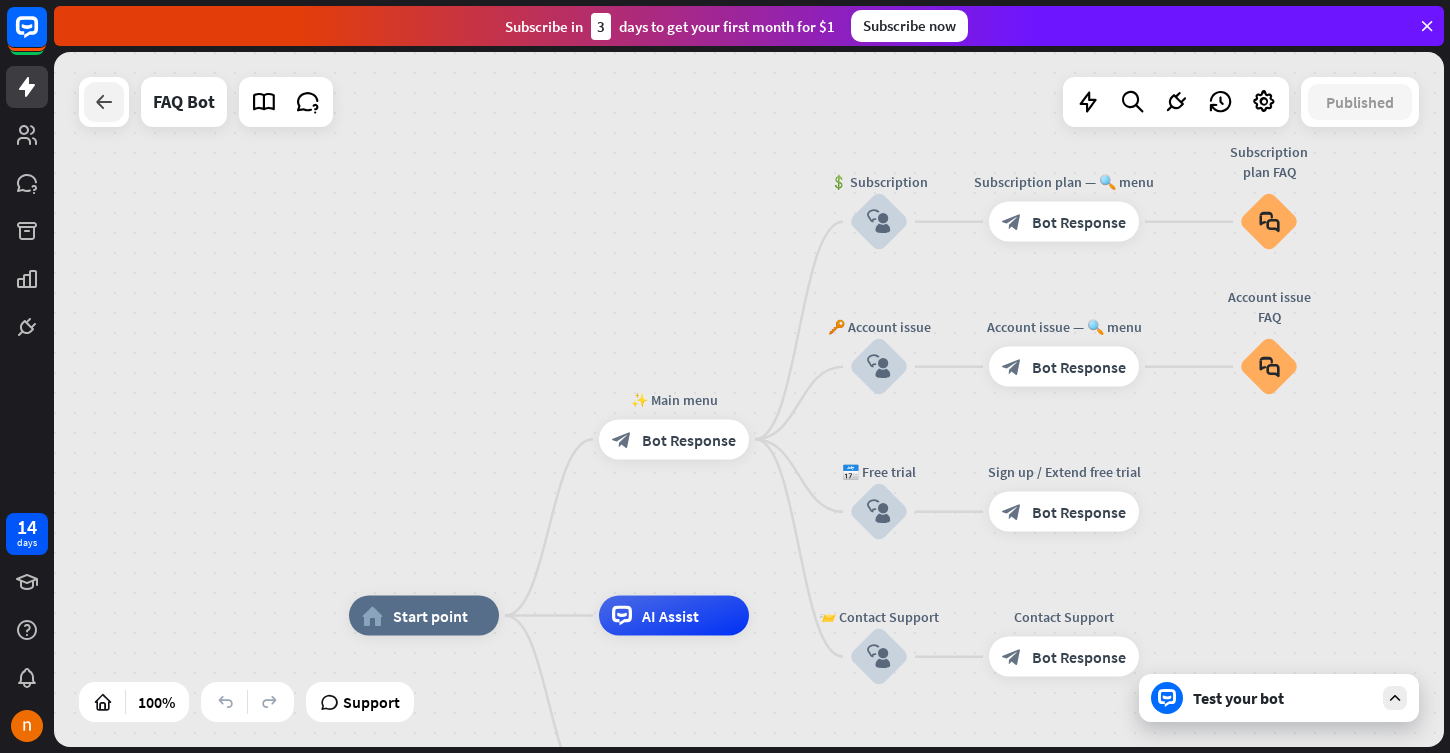 click at bounding box center (104, 102) 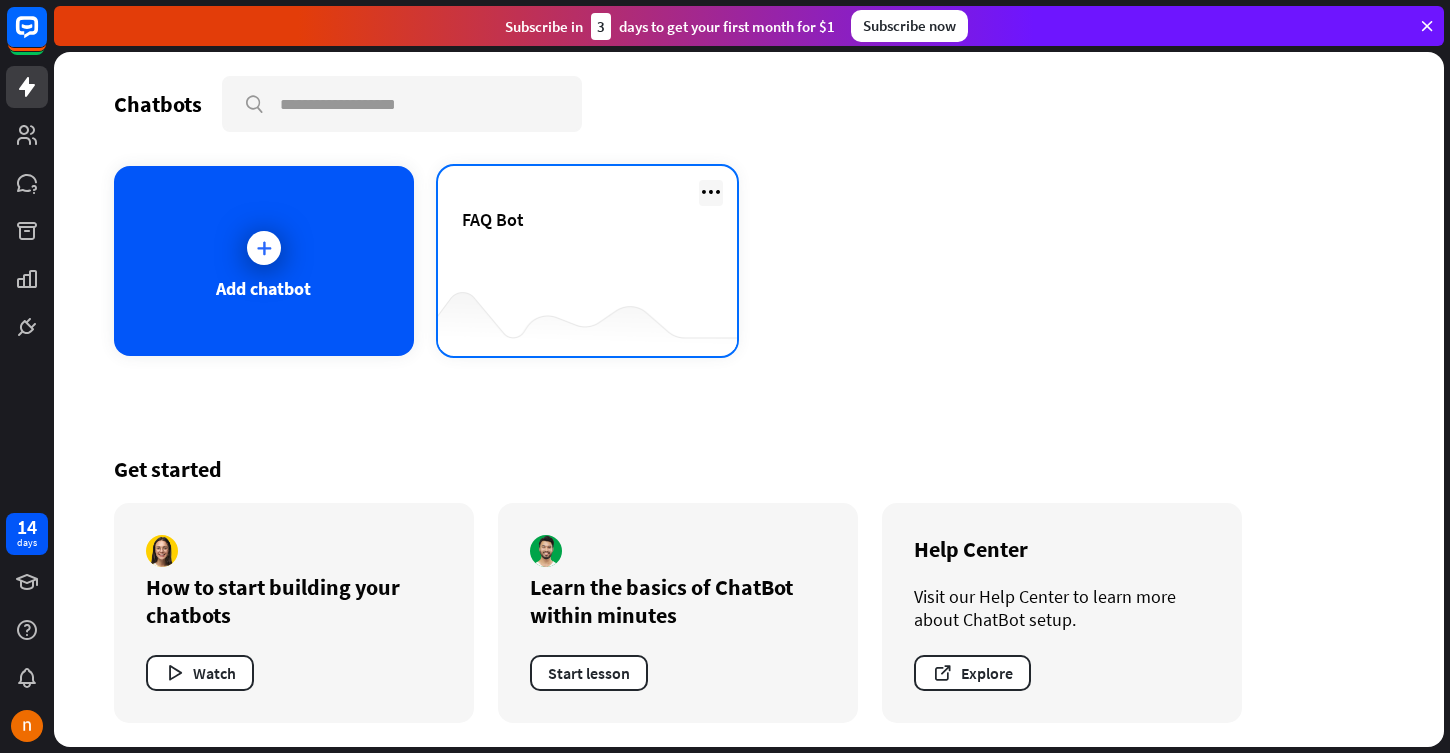 click at bounding box center [711, 192] 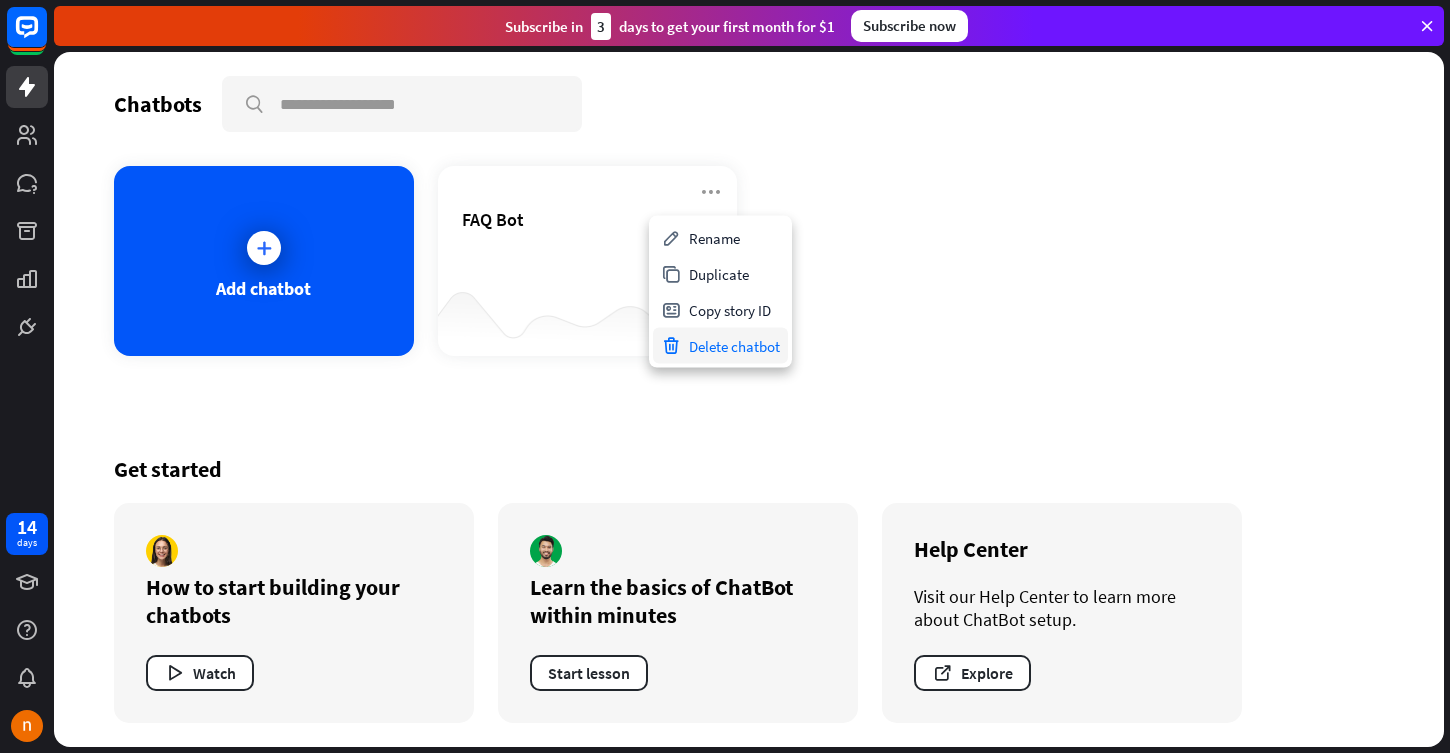 click on "Delete chatbot" at bounding box center [720, 346] 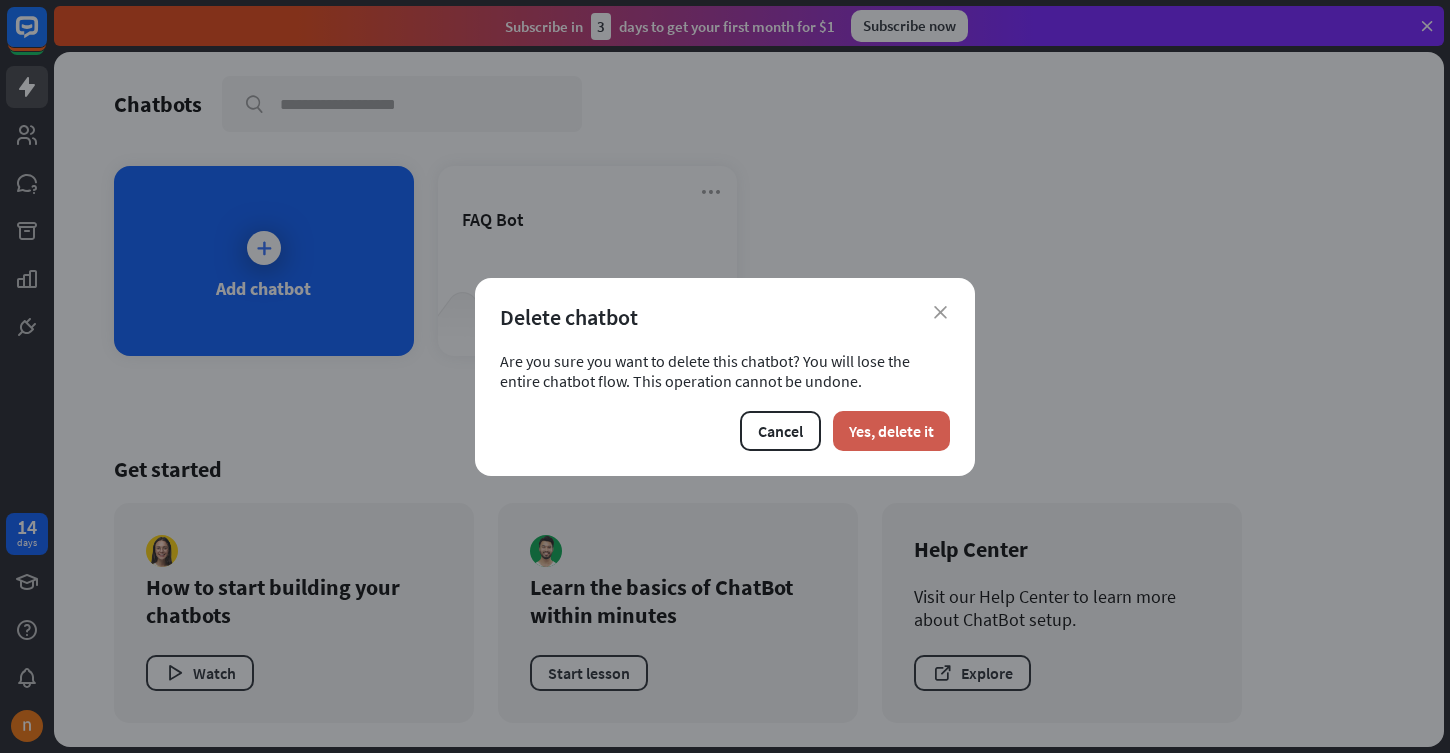 click on "Yes, delete it" at bounding box center (891, 431) 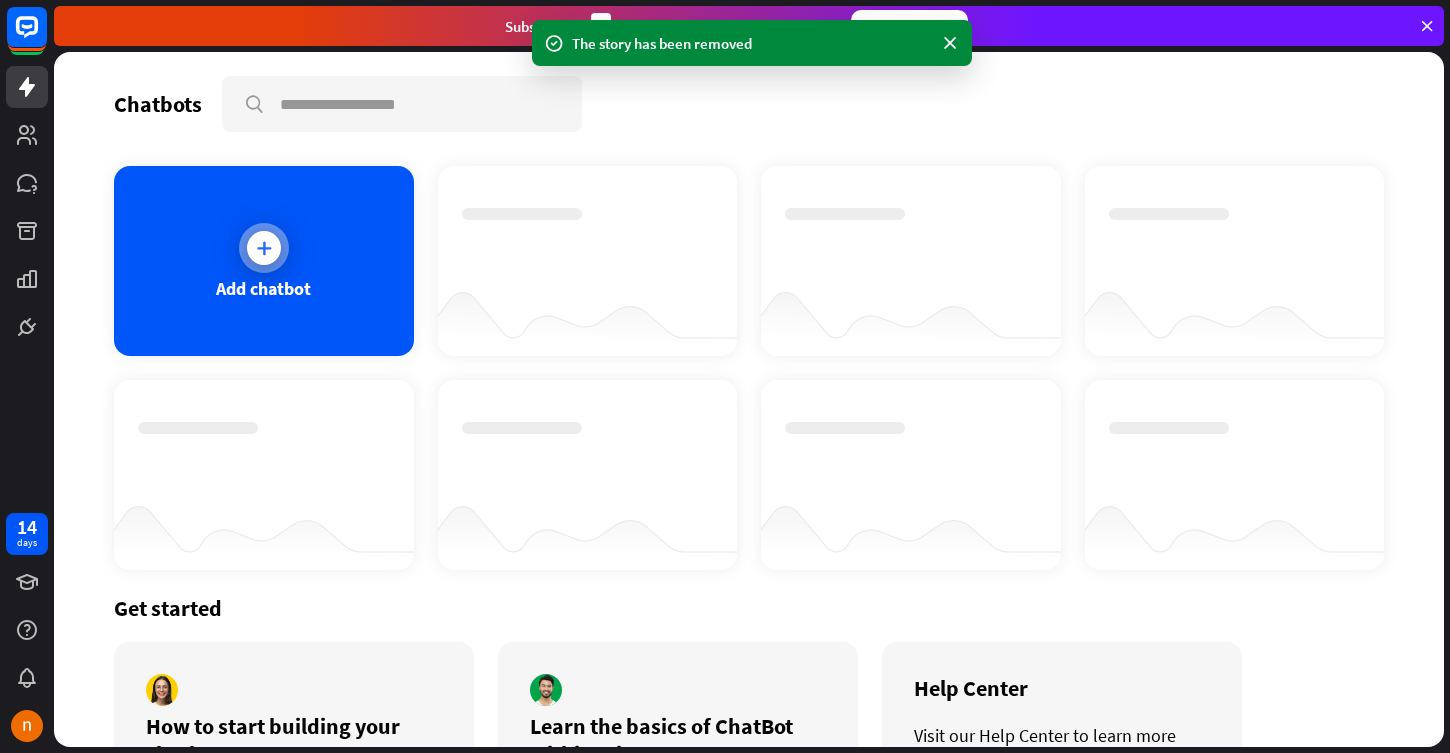 click on "Add chatbot" at bounding box center (264, 261) 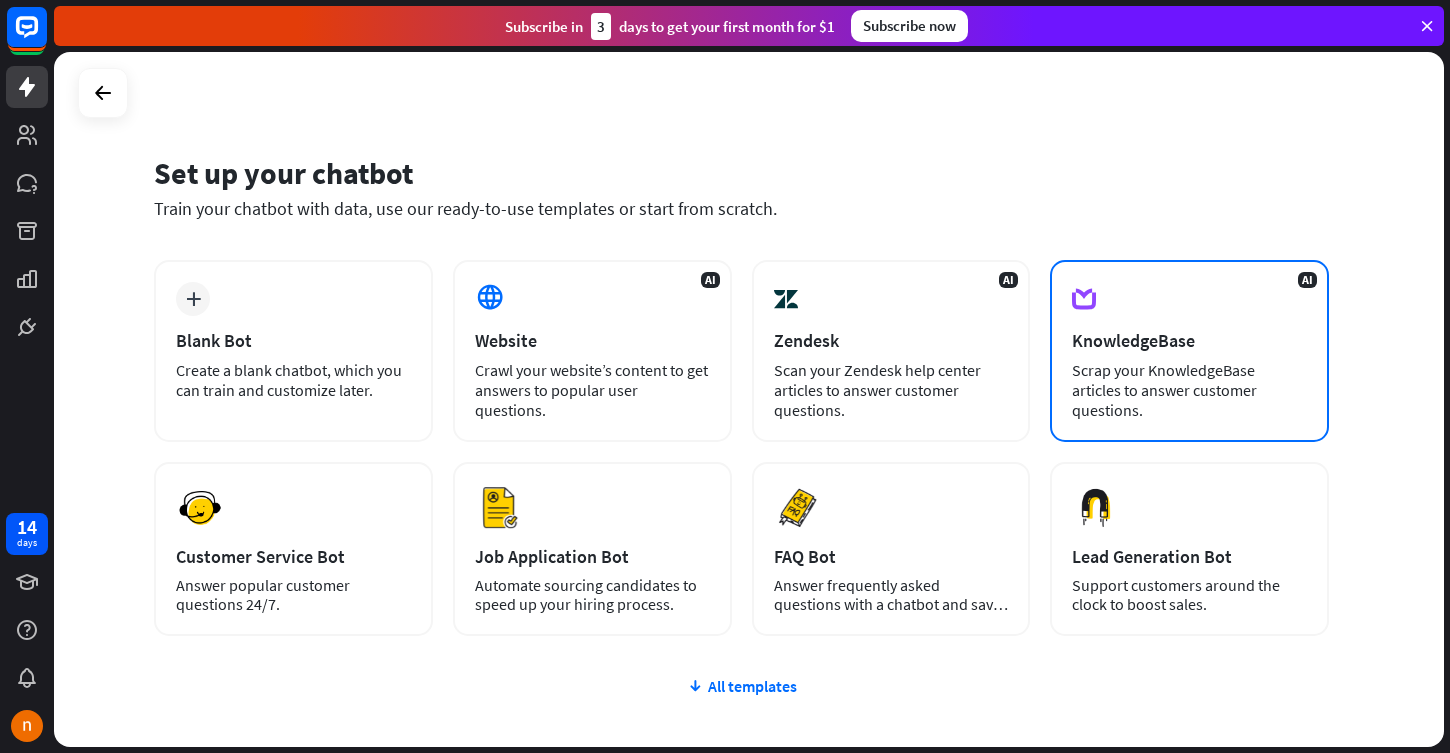 scroll, scrollTop: 0, scrollLeft: 0, axis: both 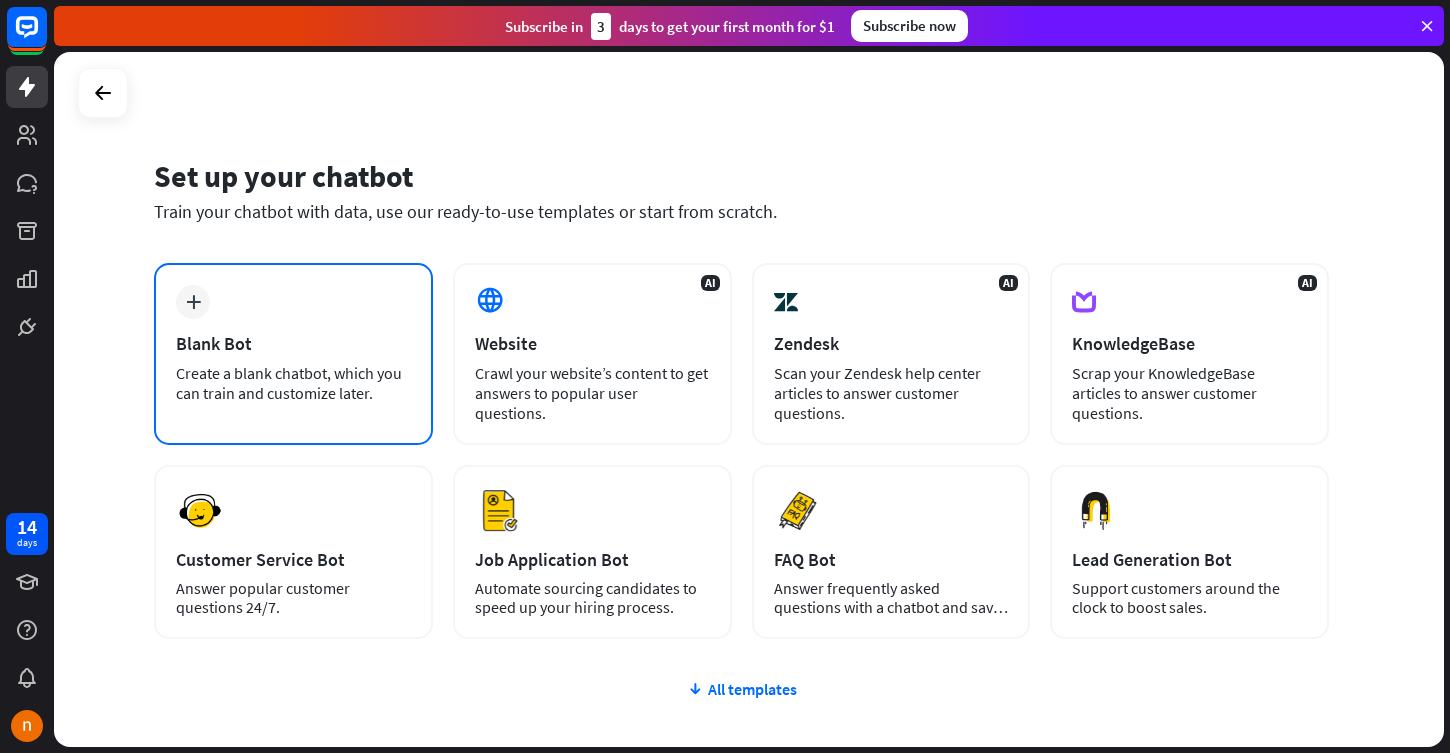 click on "Create a blank chatbot, which you can train and
customize later." at bounding box center [293, 383] 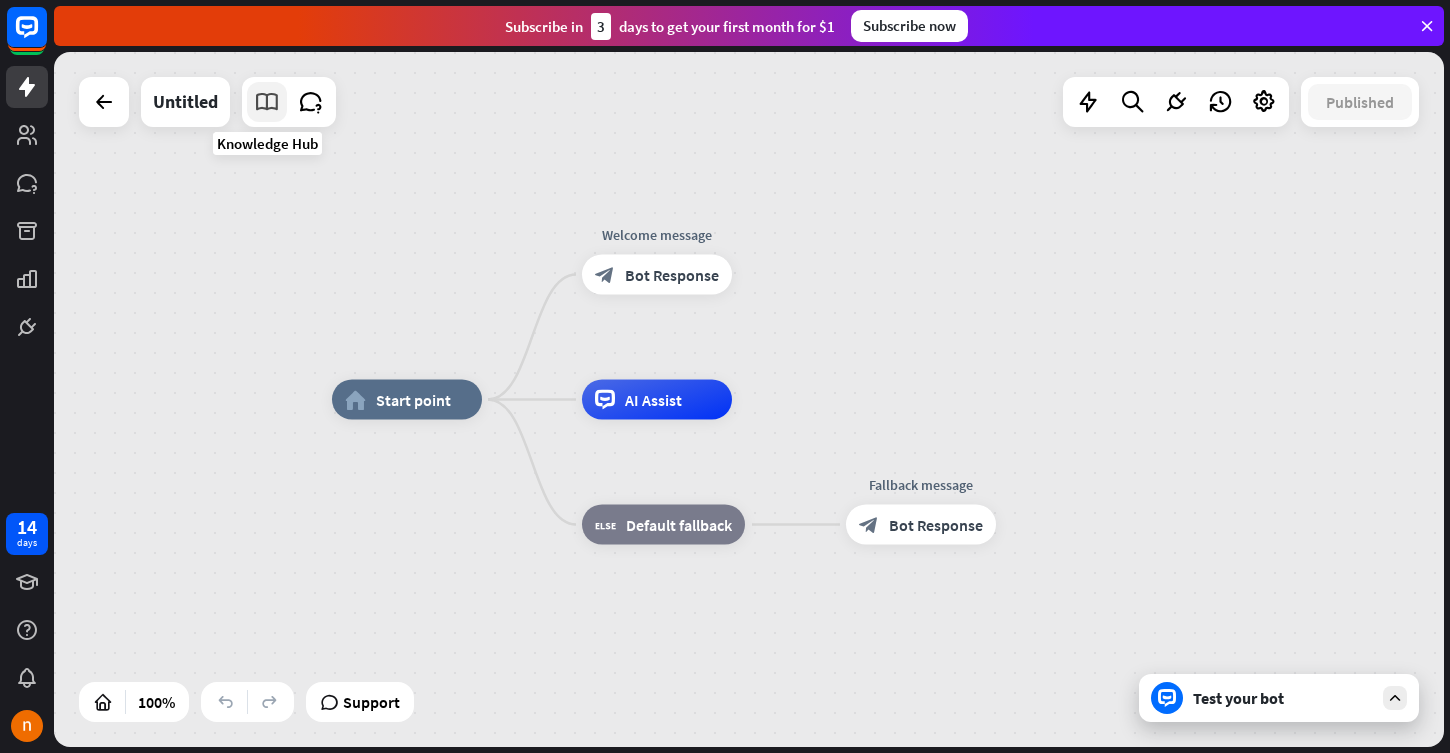 click at bounding box center [267, 102] 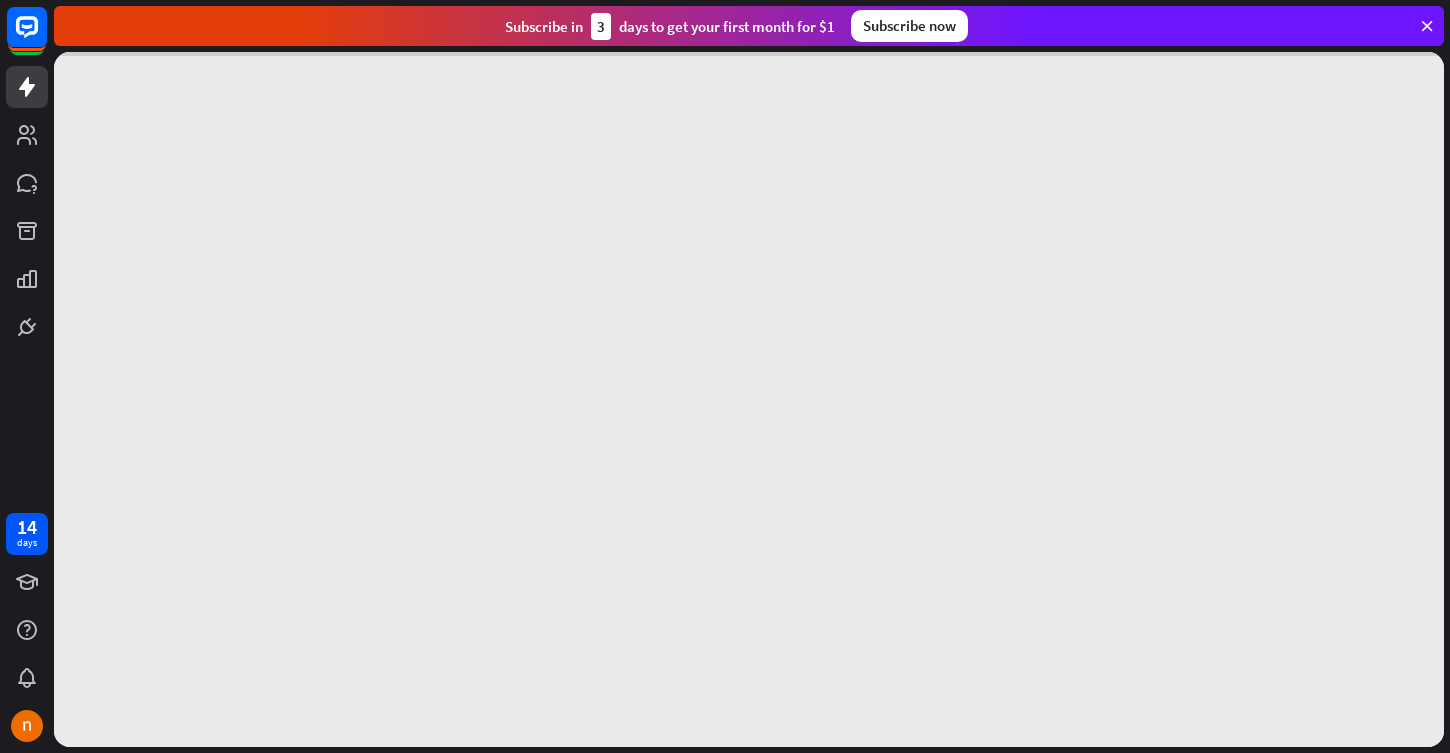 click at bounding box center (749, 399) 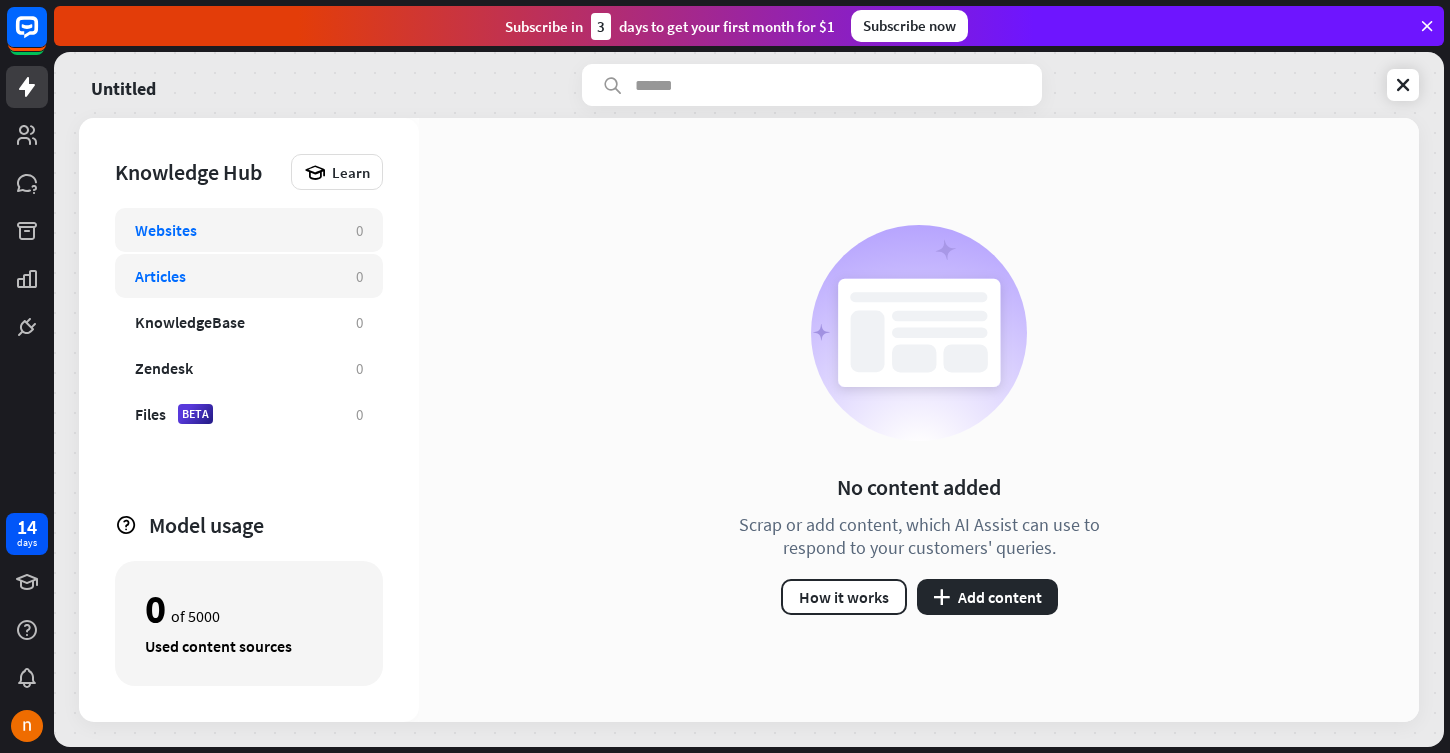 click on "Articles" at bounding box center (235, 276) 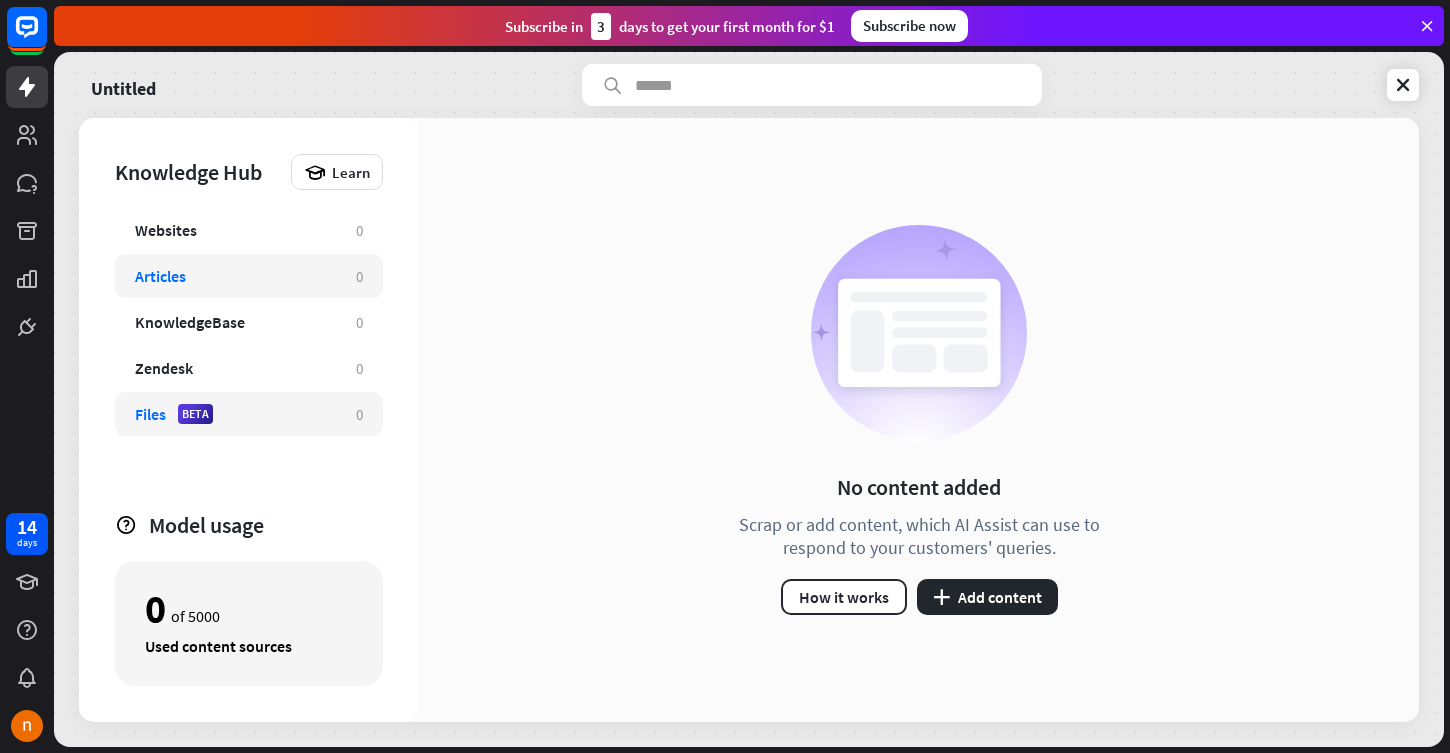 click on "Files
BETA" at bounding box center [235, 414] 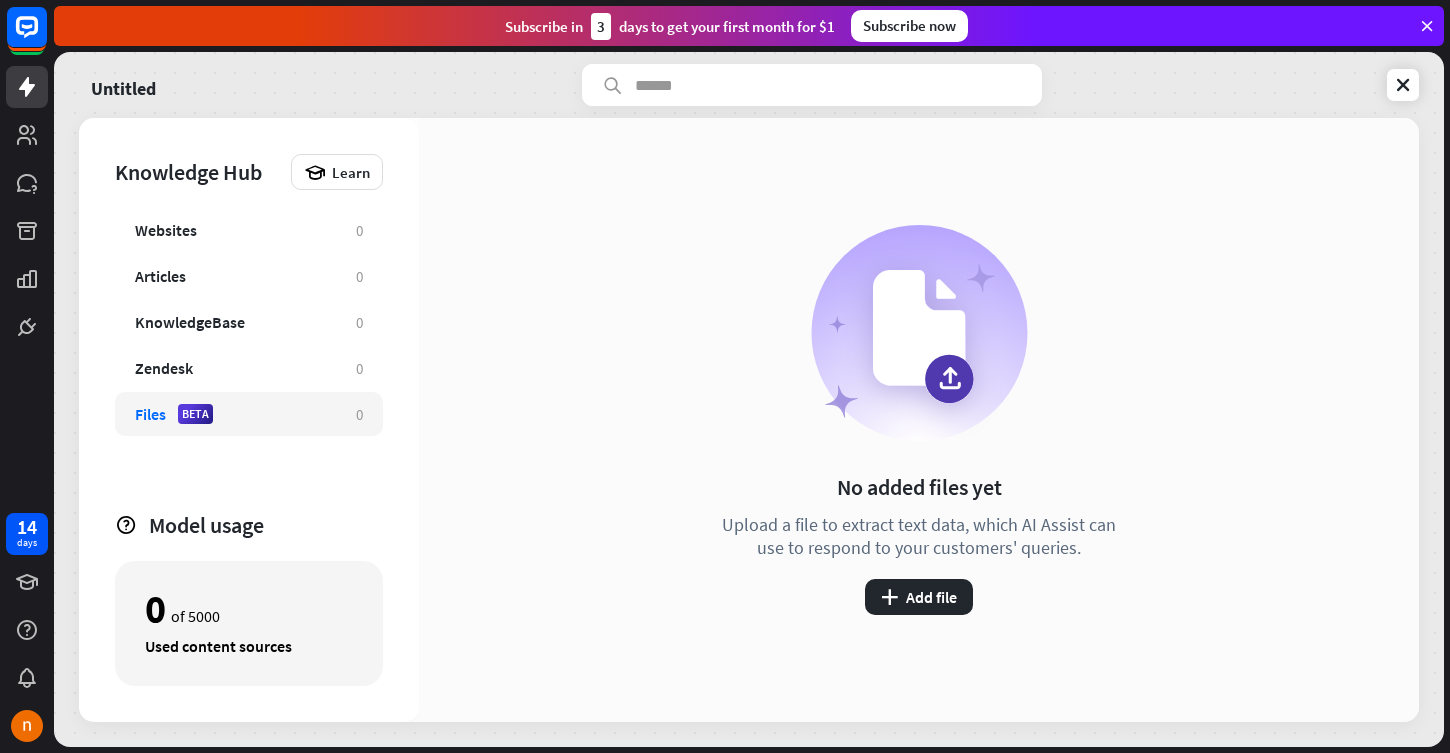 click on "No added files yet
Upload a file to extract text data, which AI Assist can use to
respond to your customers' queries.
plus
Add file" at bounding box center (919, 420) 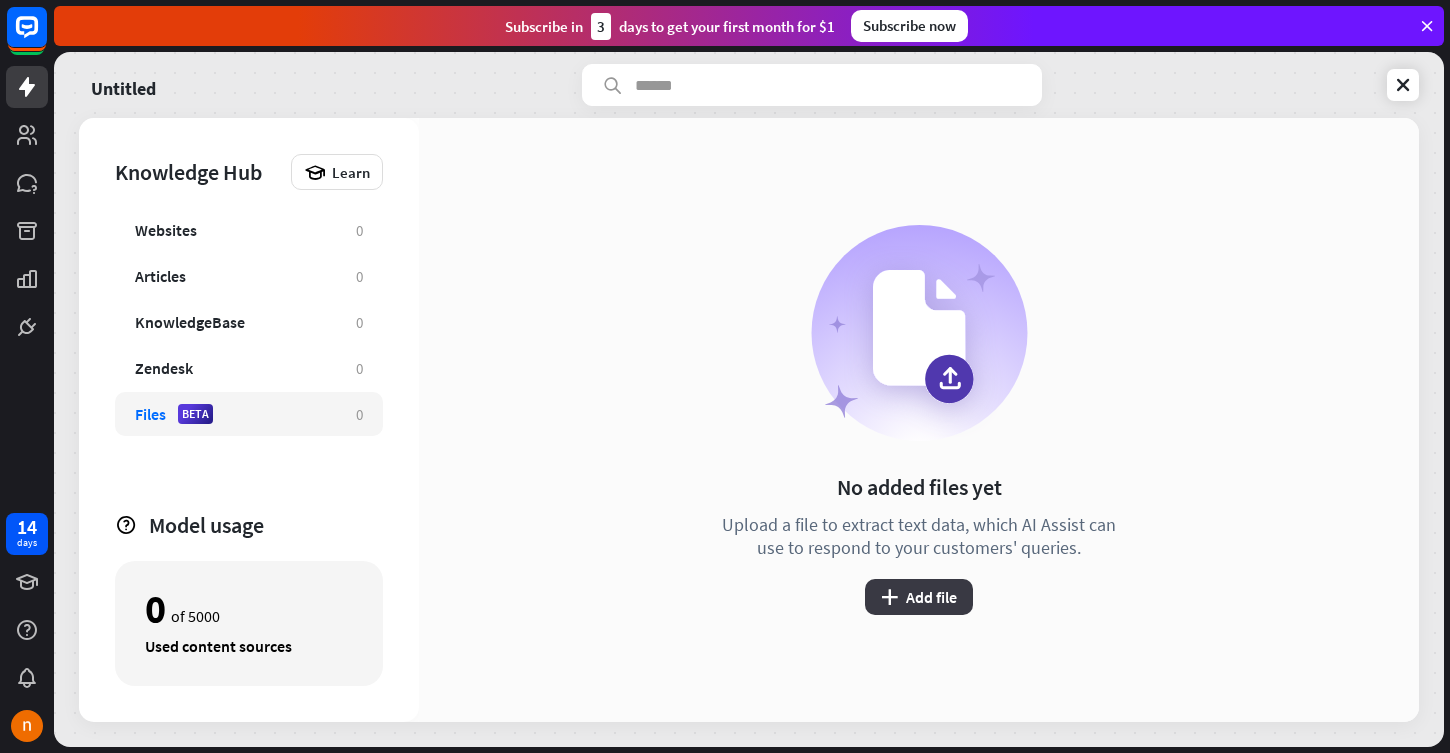 click on "plus
Add file" at bounding box center [919, 597] 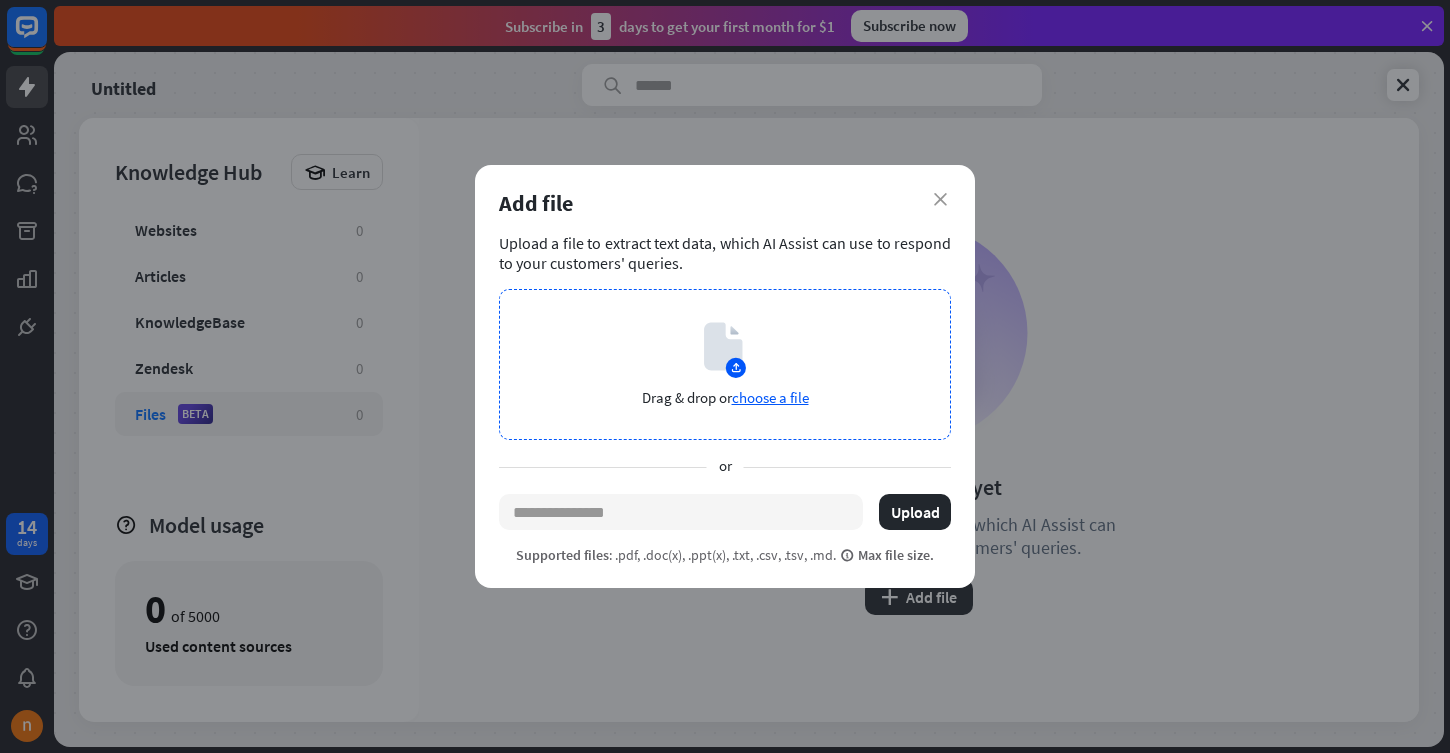 click on "Drag & drop or
choose a file" at bounding box center [725, 364] 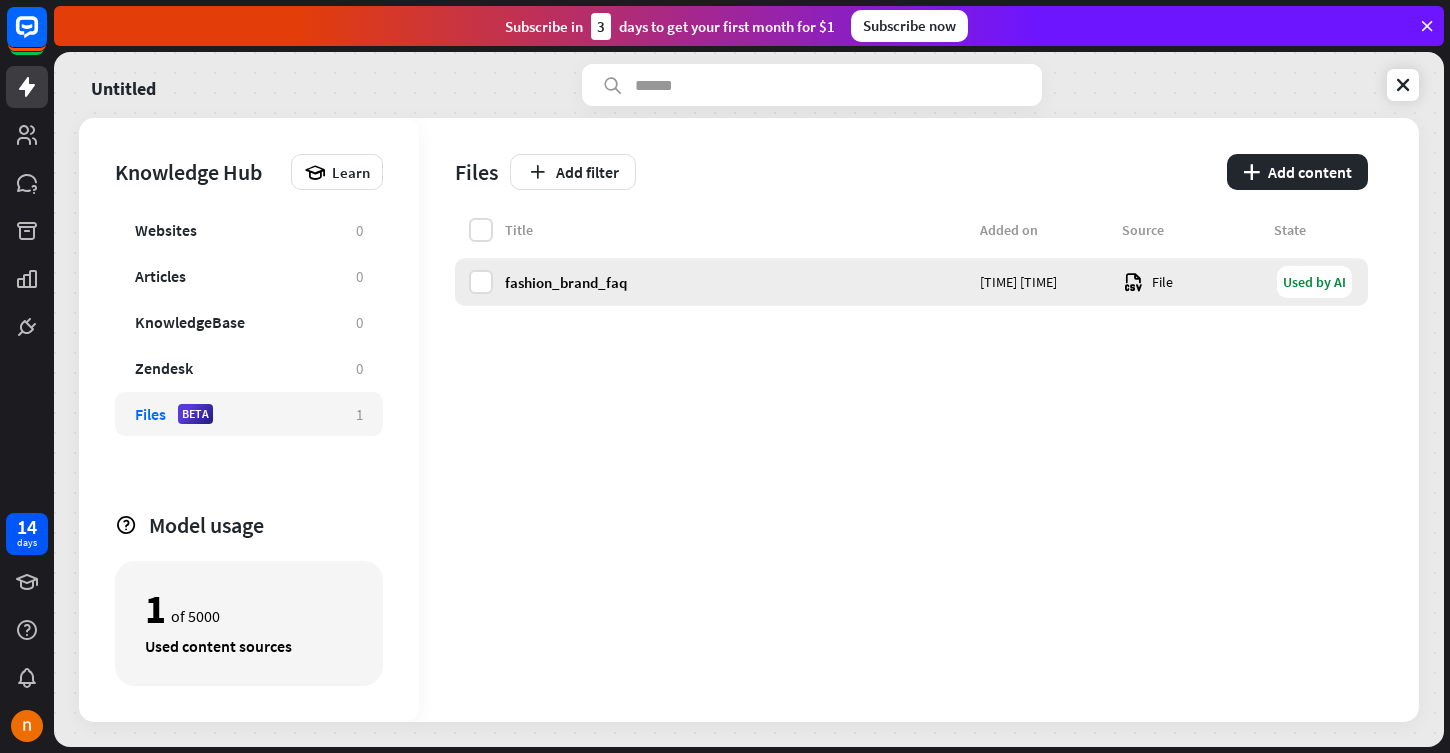 click on "Used by AI" at bounding box center (1314, 282) 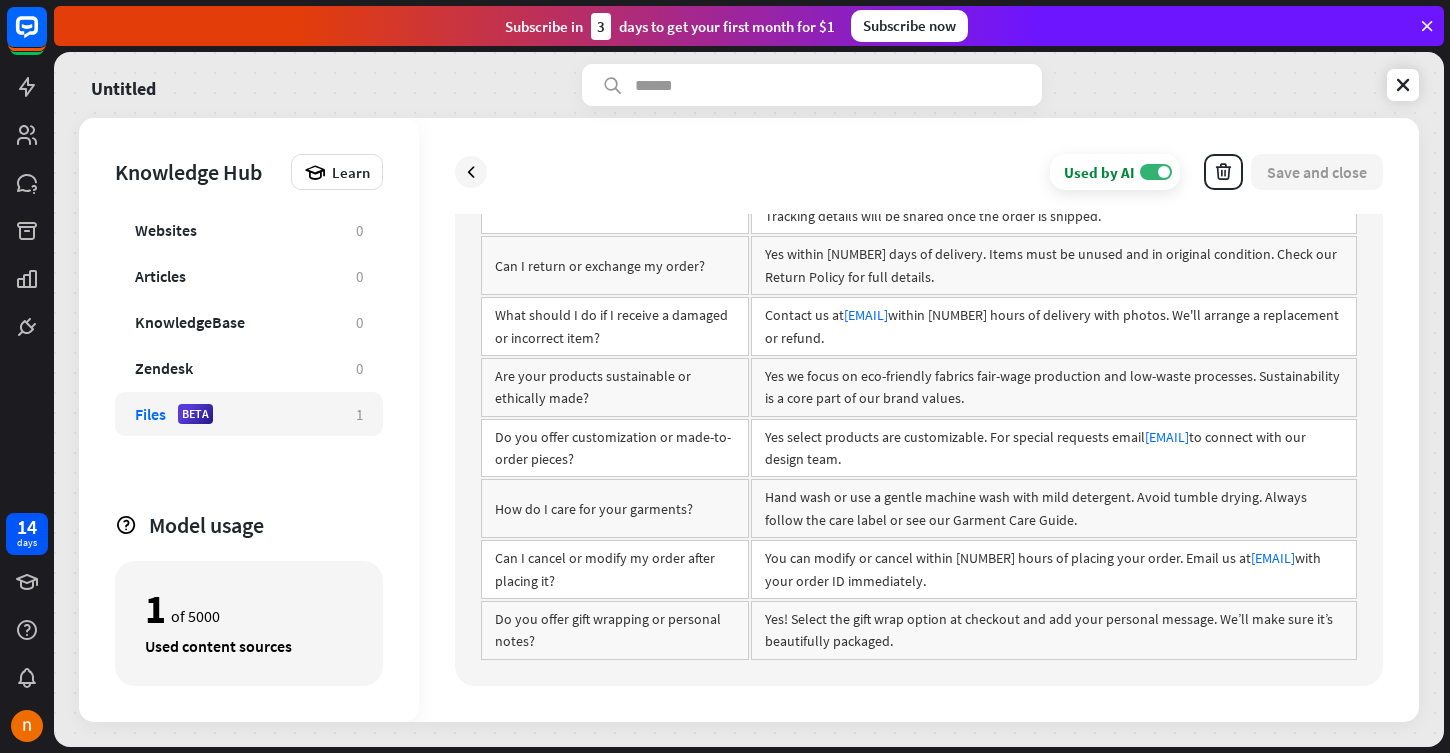 scroll, scrollTop: 0, scrollLeft: 0, axis: both 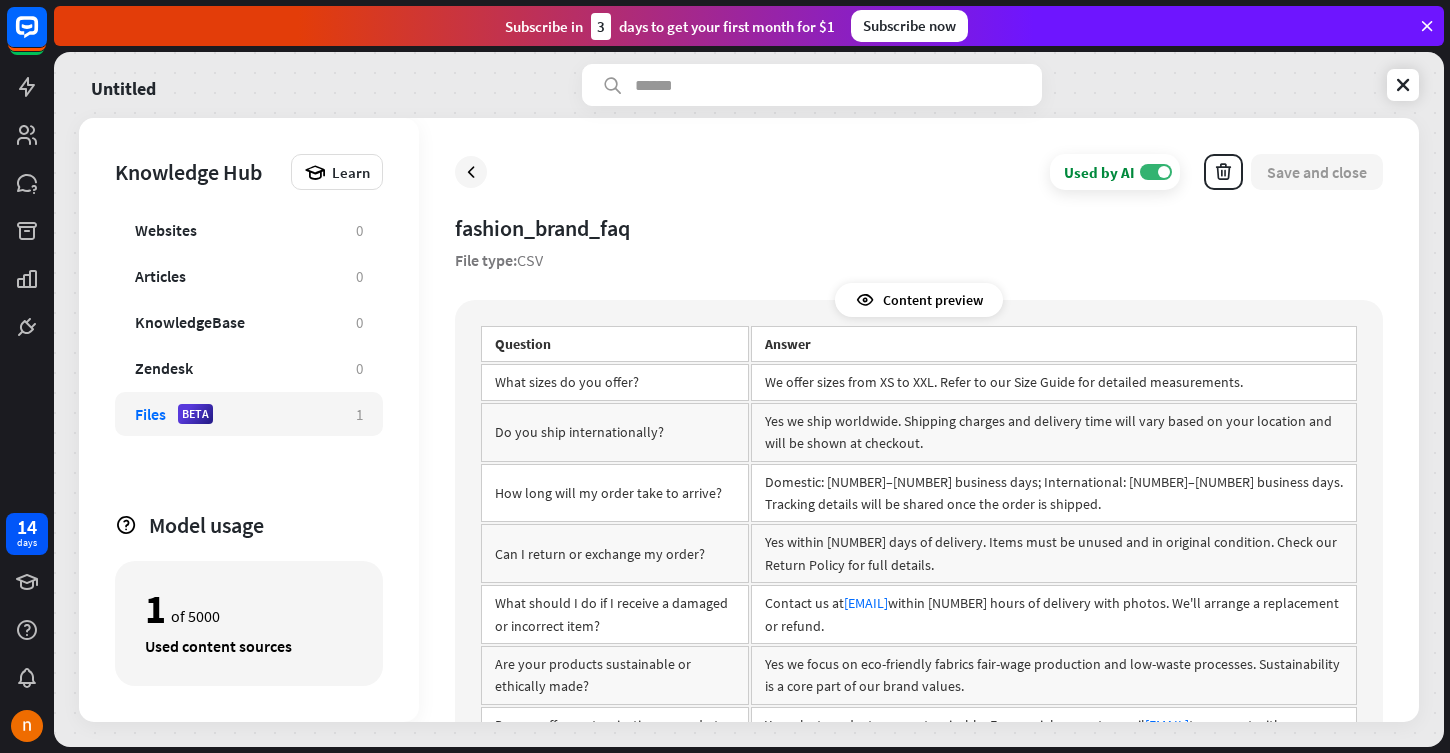 click on "We offer sizes from XS to XXL. Refer to our Size Guide for detailed measurements." at bounding box center [1054, 382] 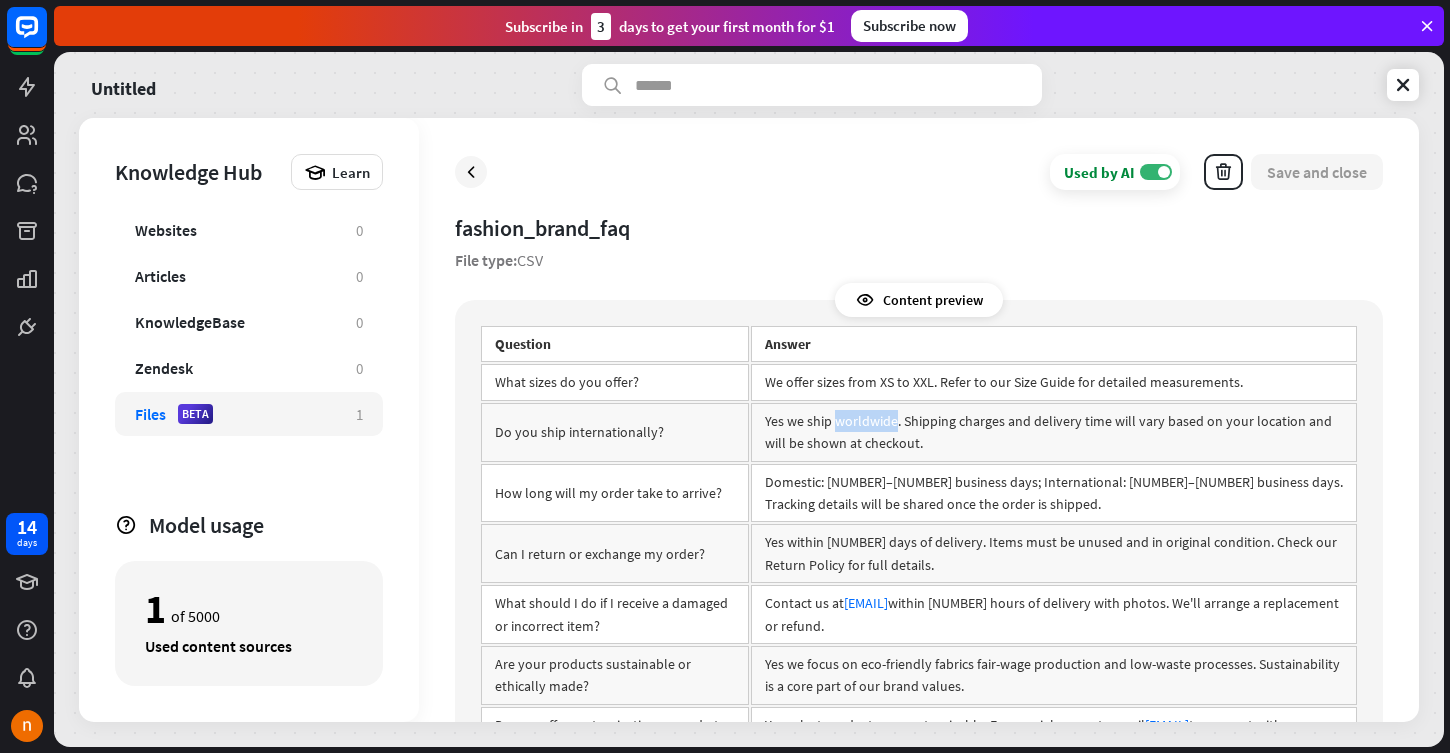 click on "Content preview" at bounding box center (919, 300) 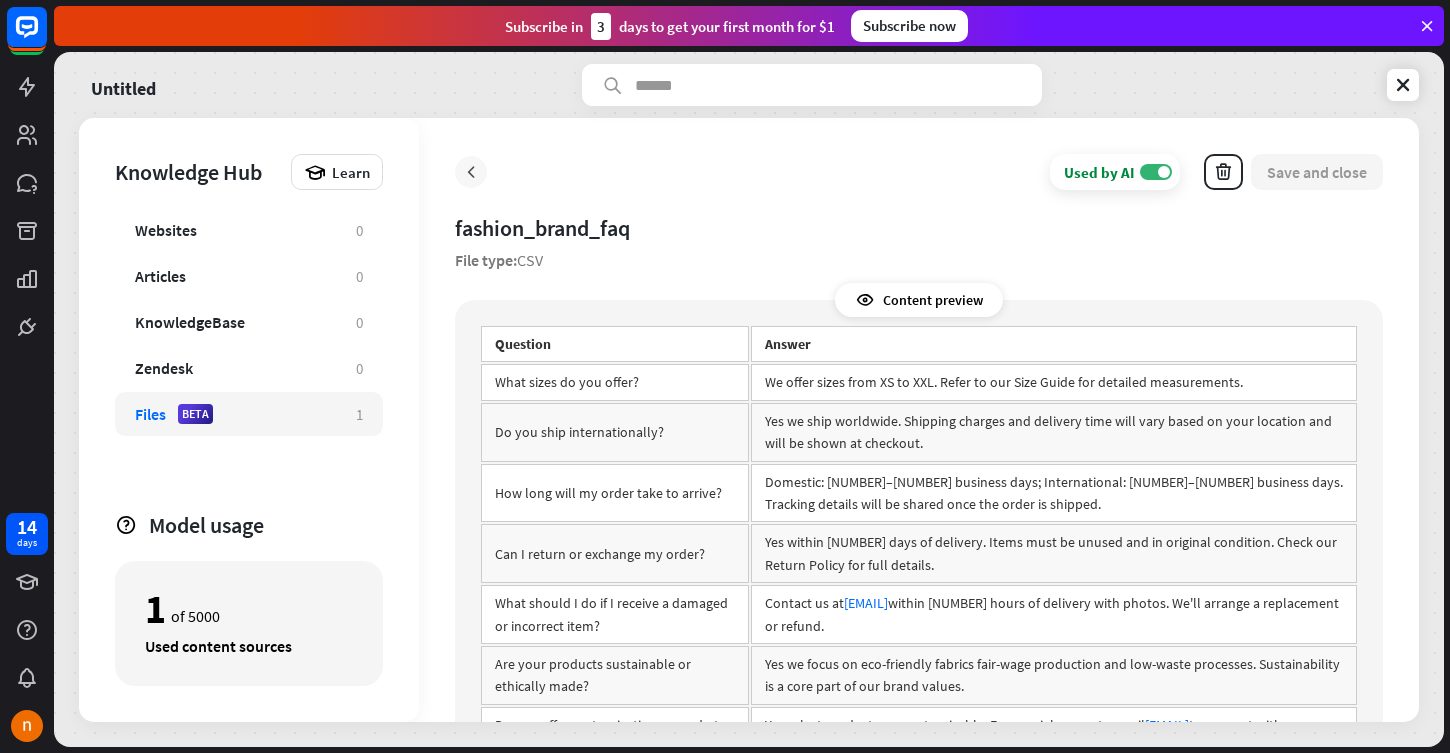 click at bounding box center [471, 172] 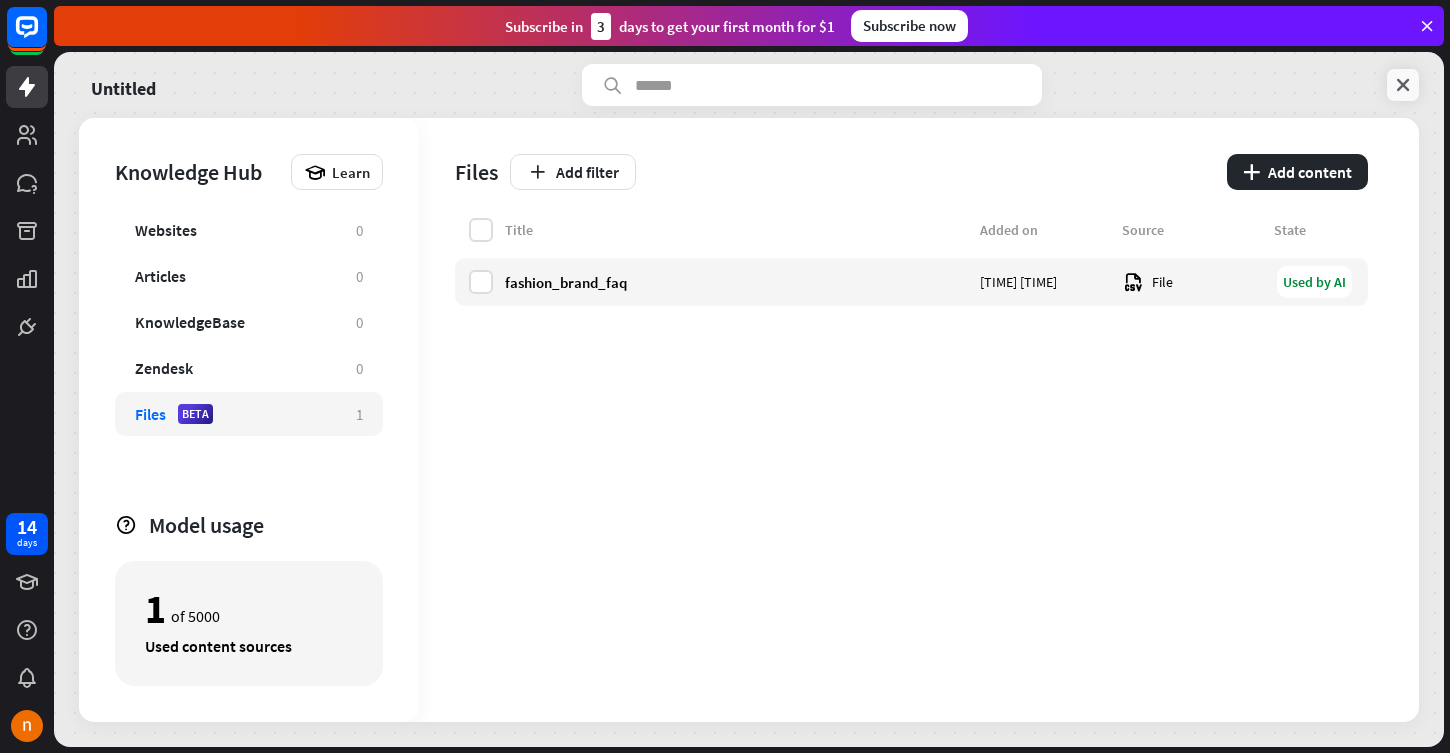 click at bounding box center (1403, 85) 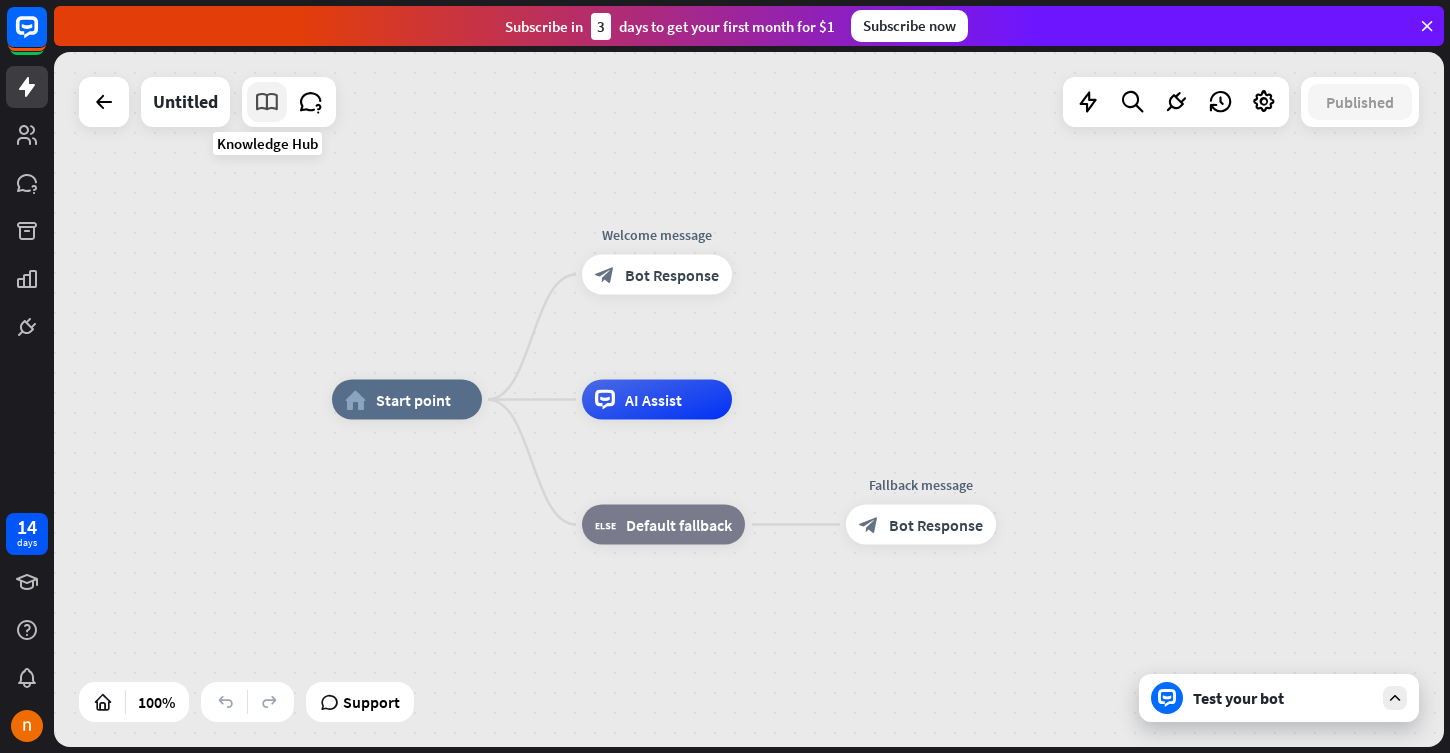 click at bounding box center [267, 102] 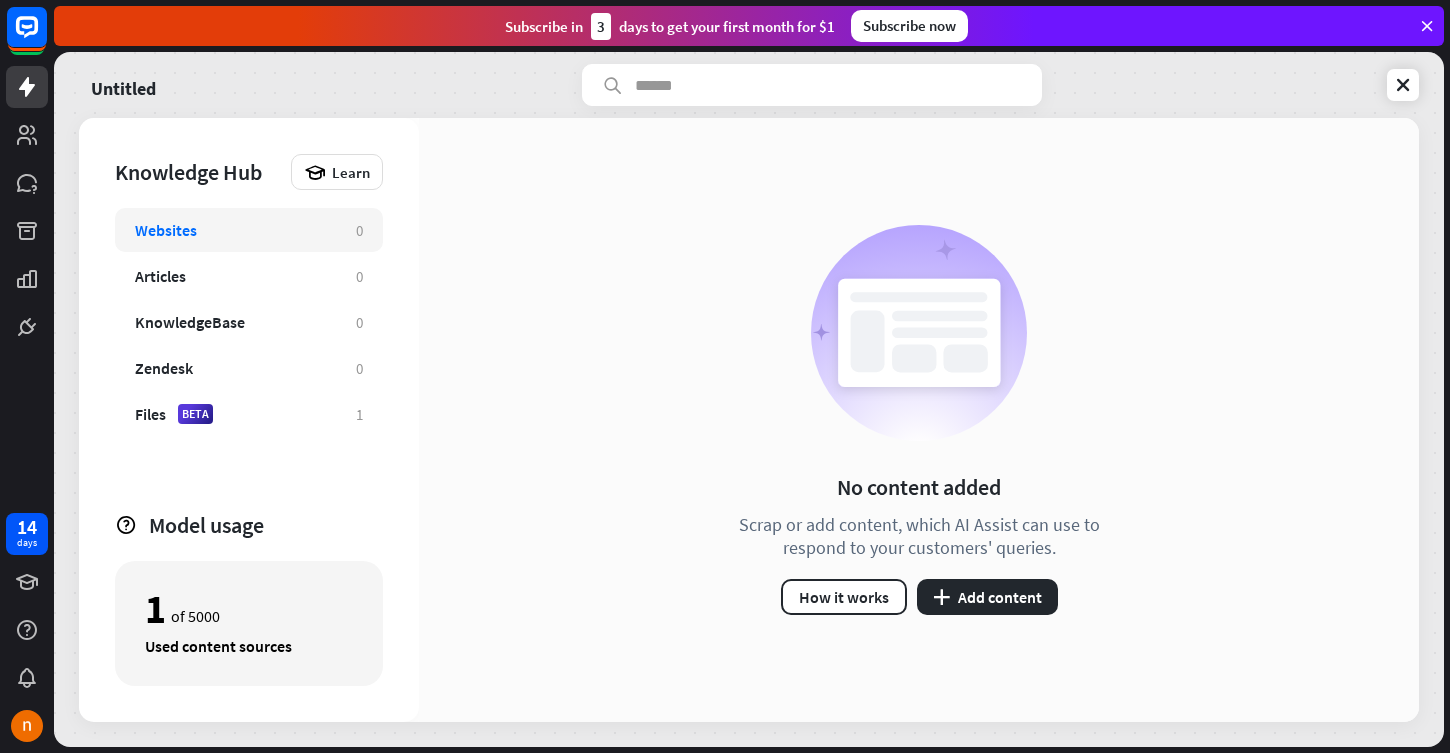 click on "Websites     0 Articles     0 KnowledgeBase     0 Zendesk     0 Files
BETA
1" at bounding box center [249, 350] 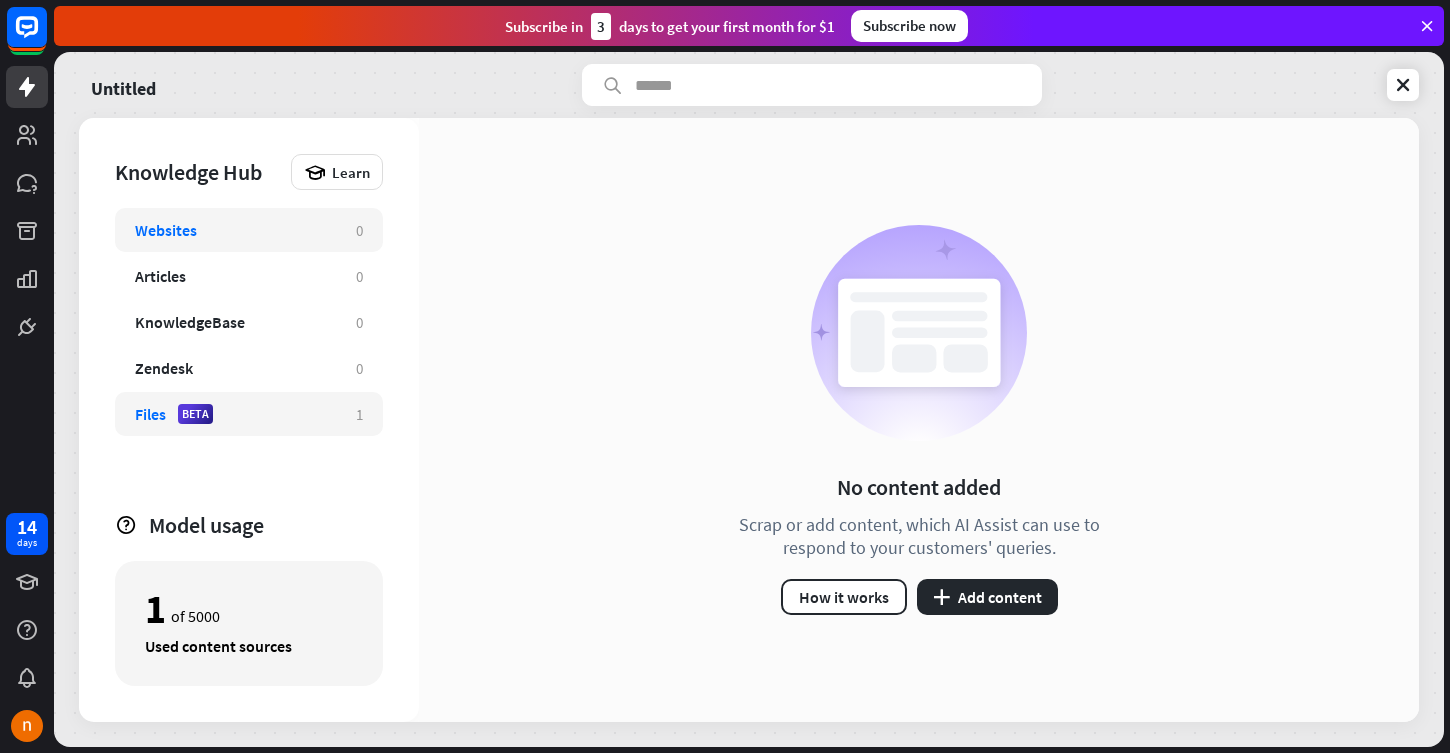 click on "Files
BETA" at bounding box center [235, 414] 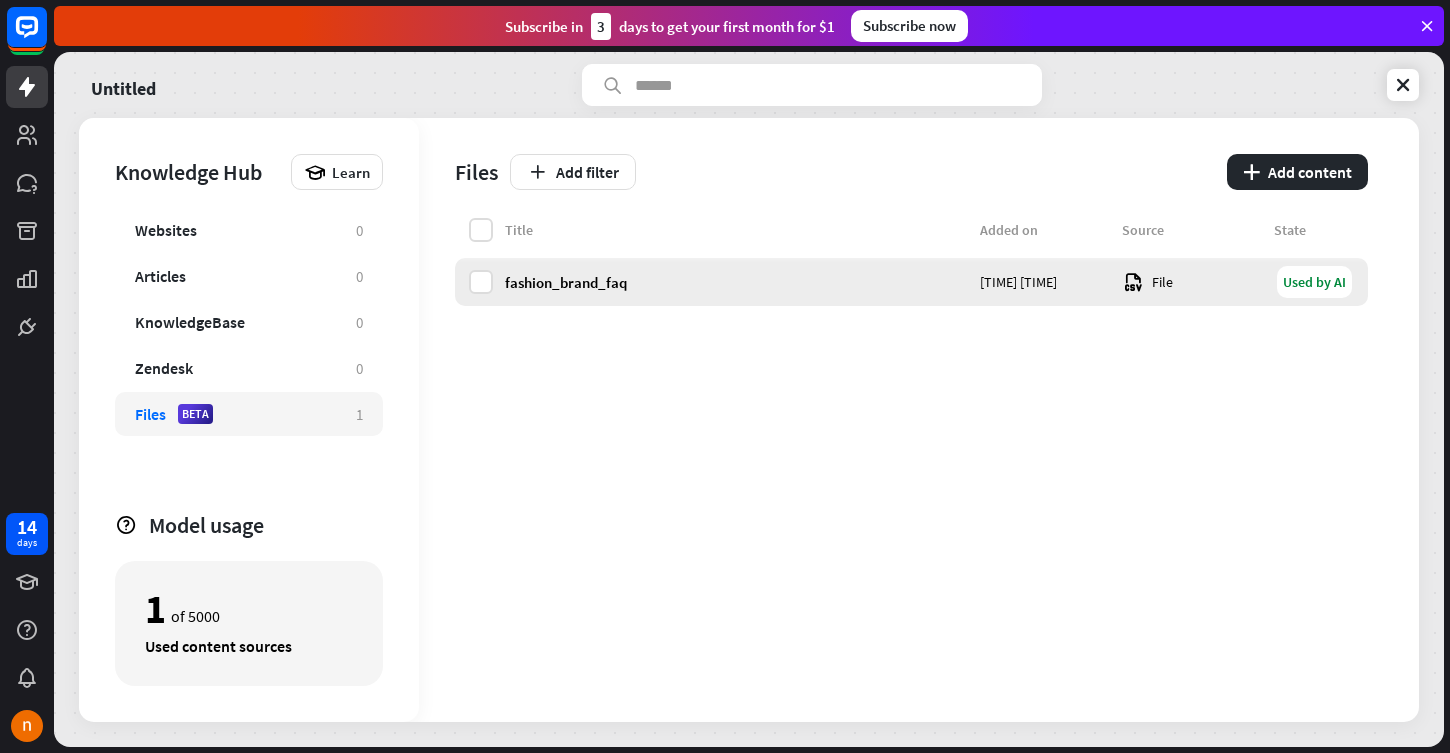 click on "fashion_brand_faq" at bounding box center [736, 282] 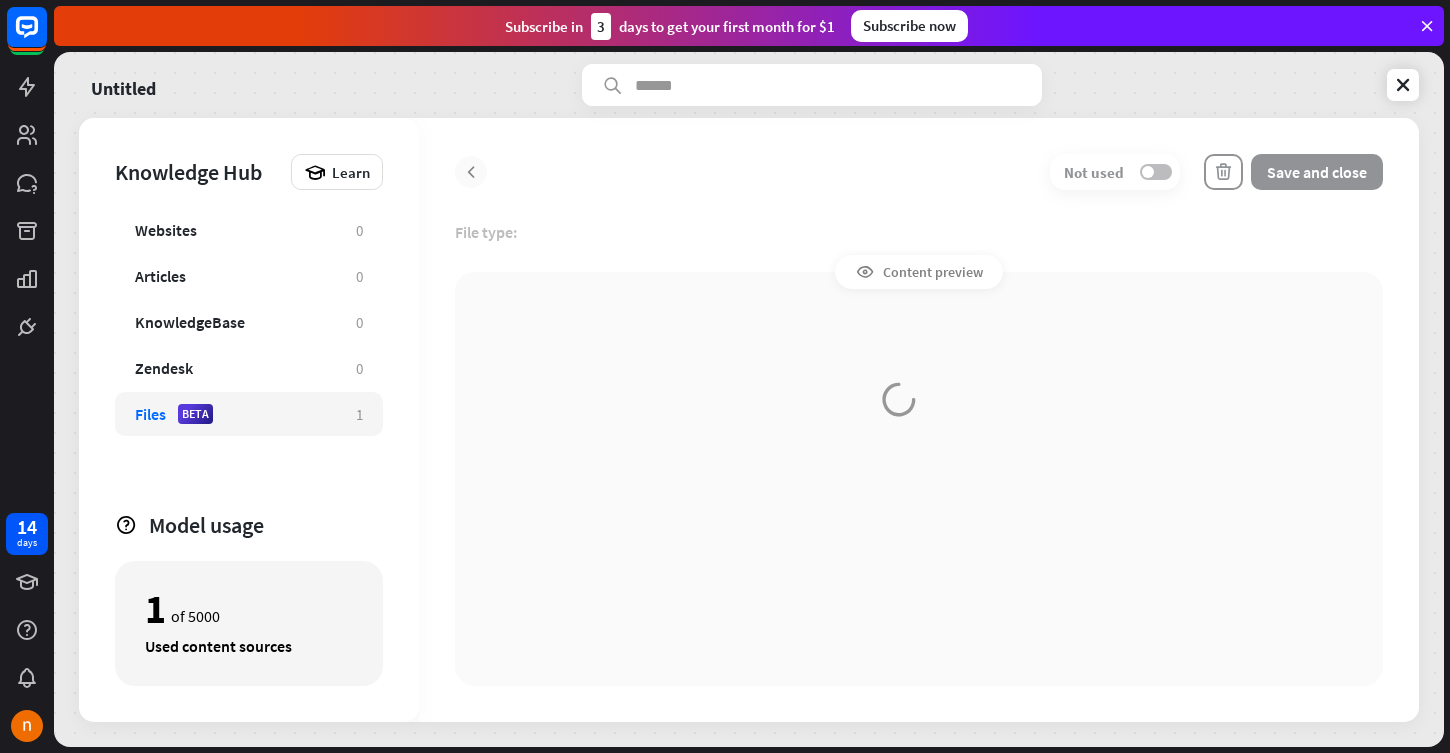 click on "Content preview" at bounding box center [919, 272] 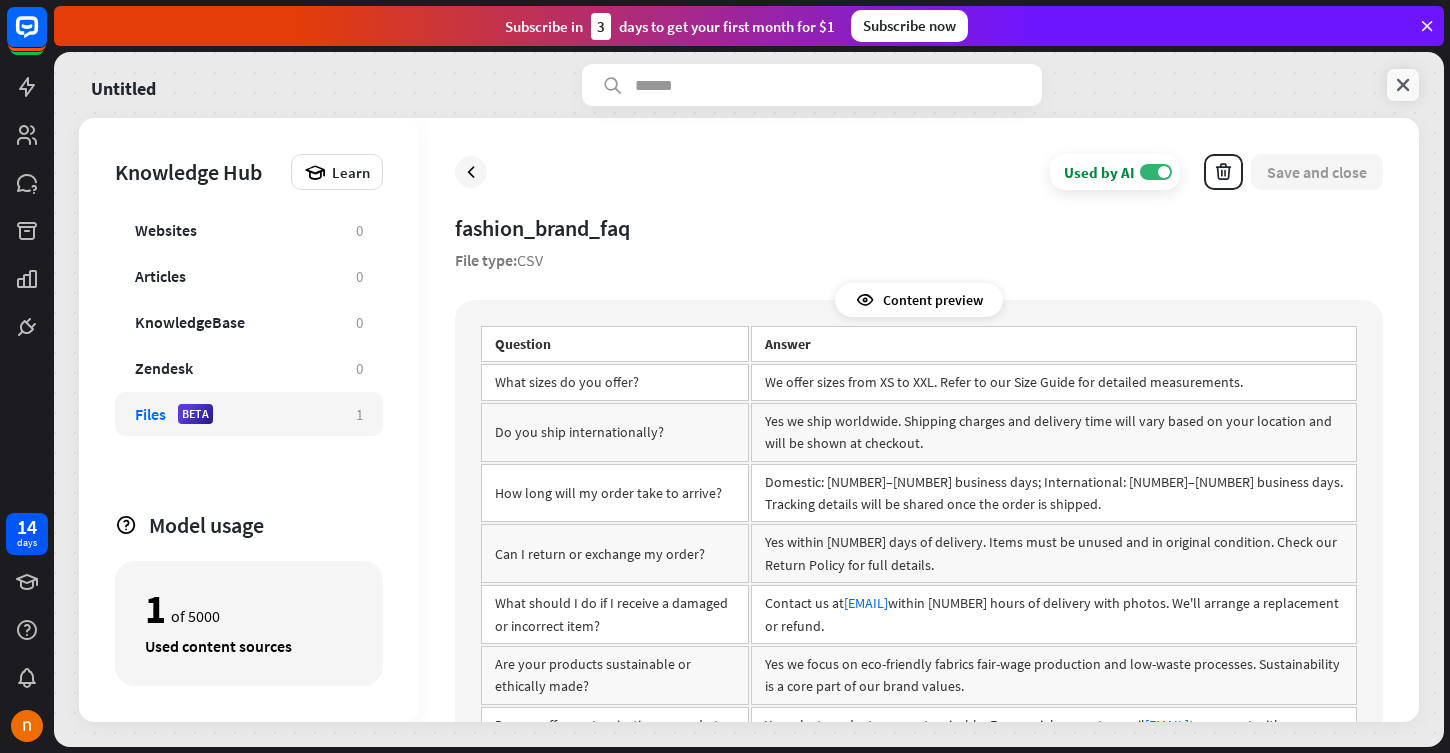 click at bounding box center (1403, 85) 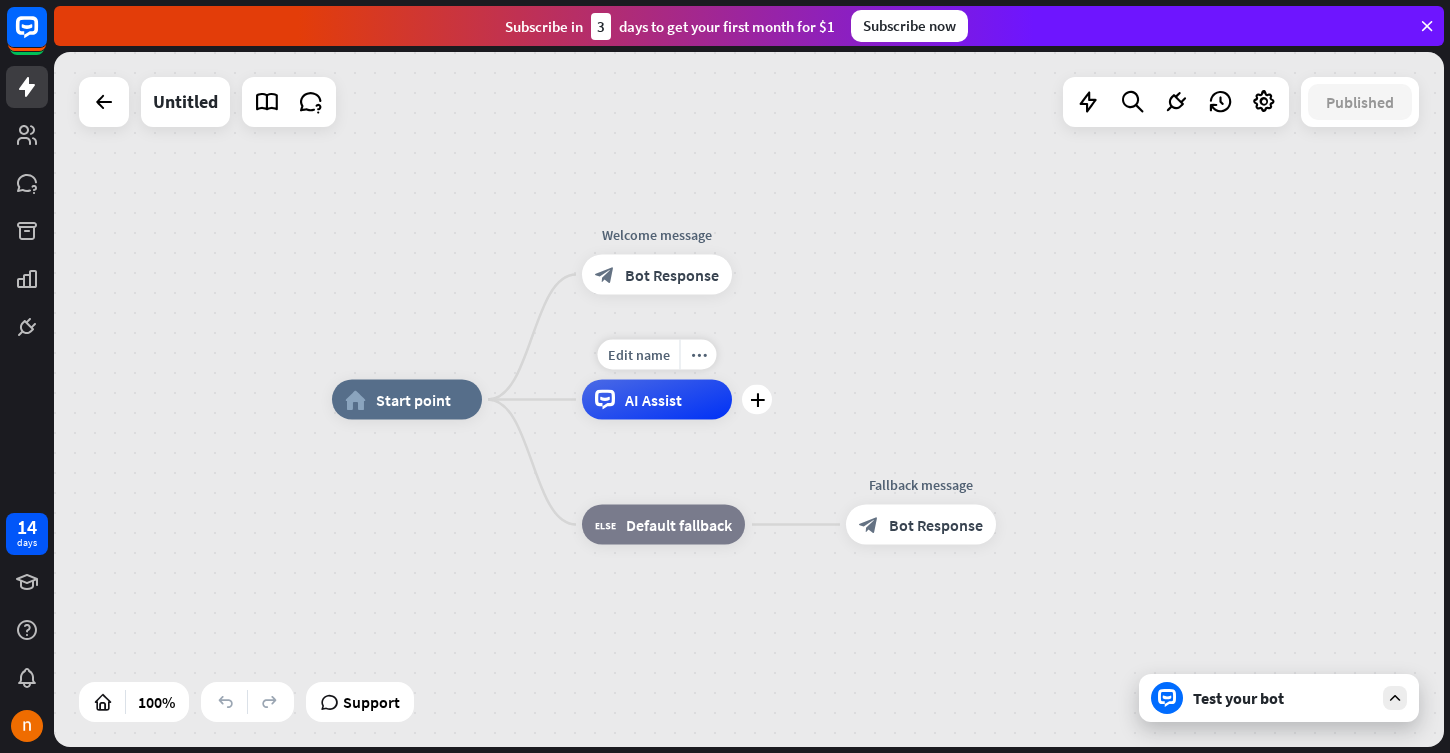 click on "AI Assist" at bounding box center [657, 400] 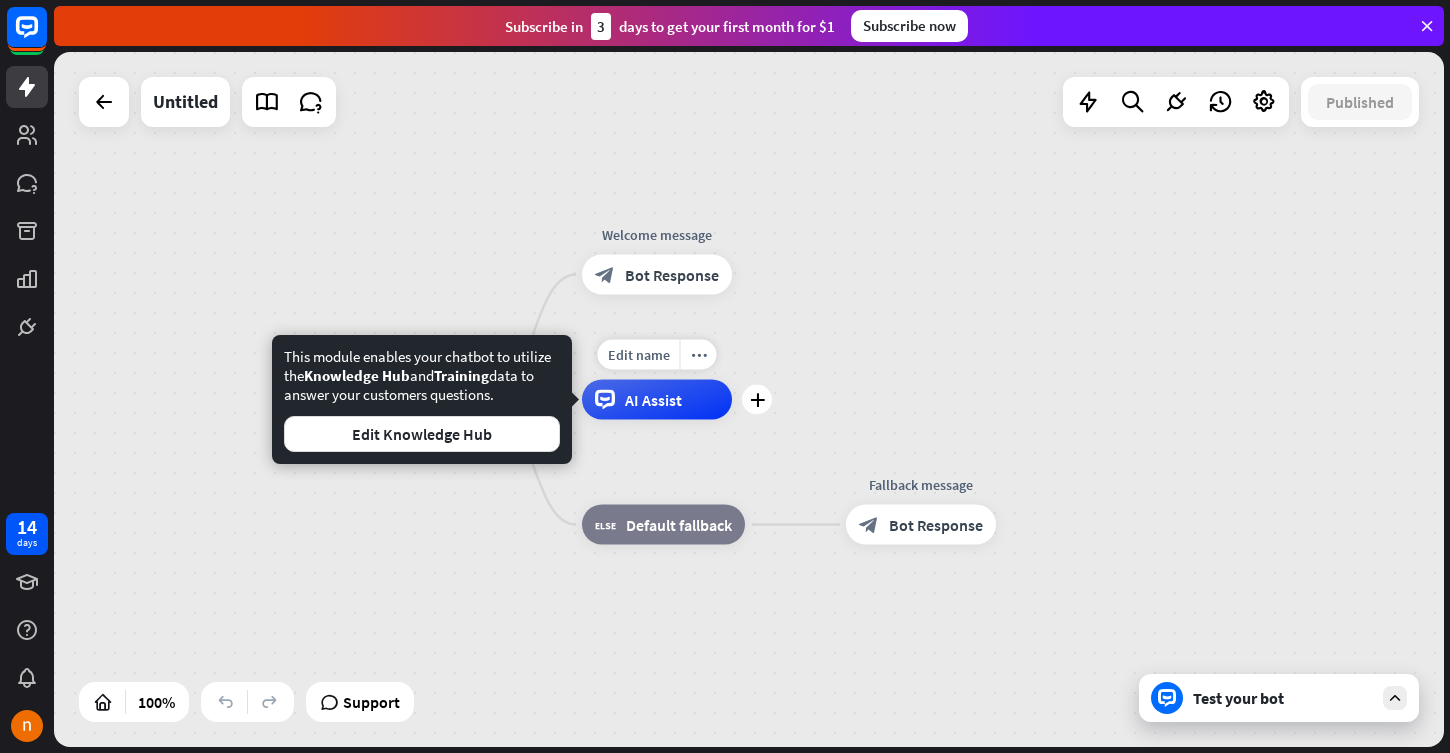 click on "AI Assist" at bounding box center (657, 400) 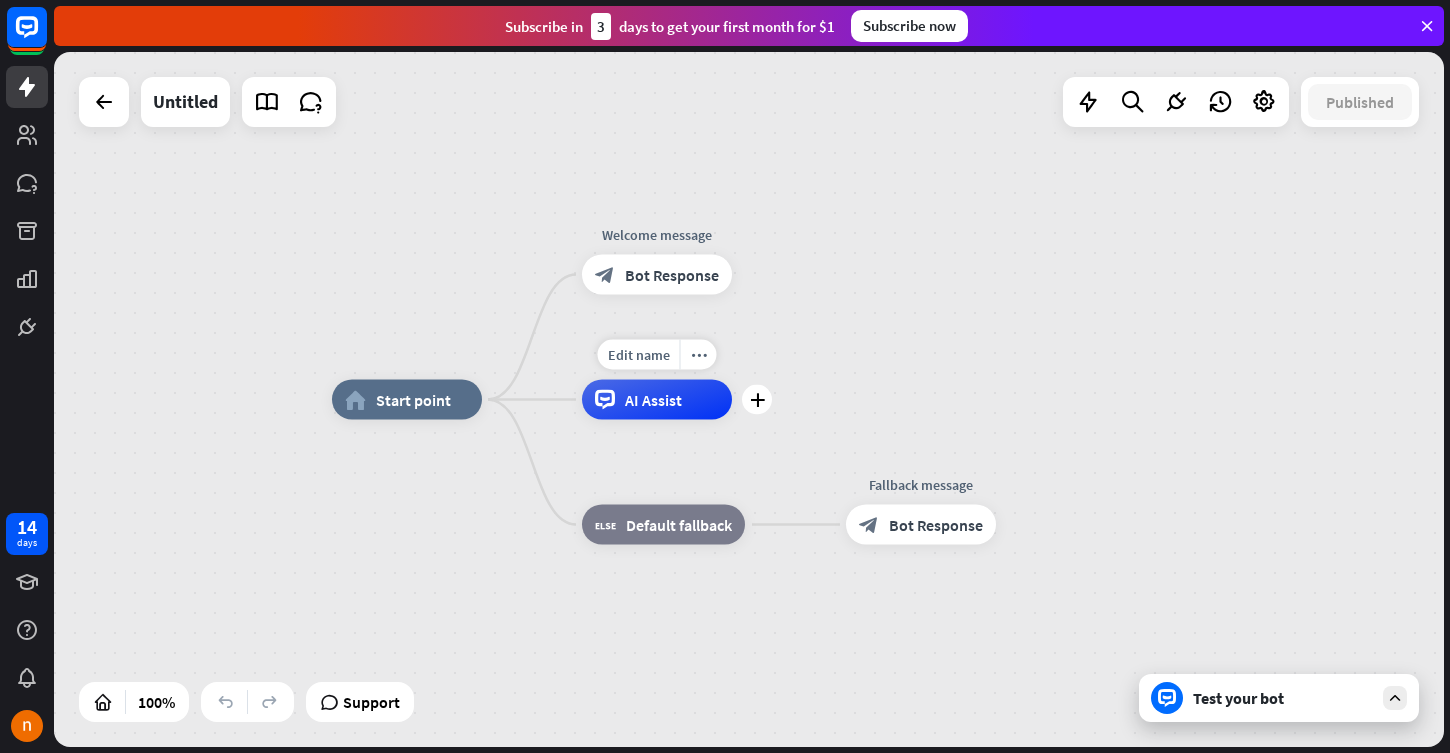 click on "AI Assist" at bounding box center [657, 400] 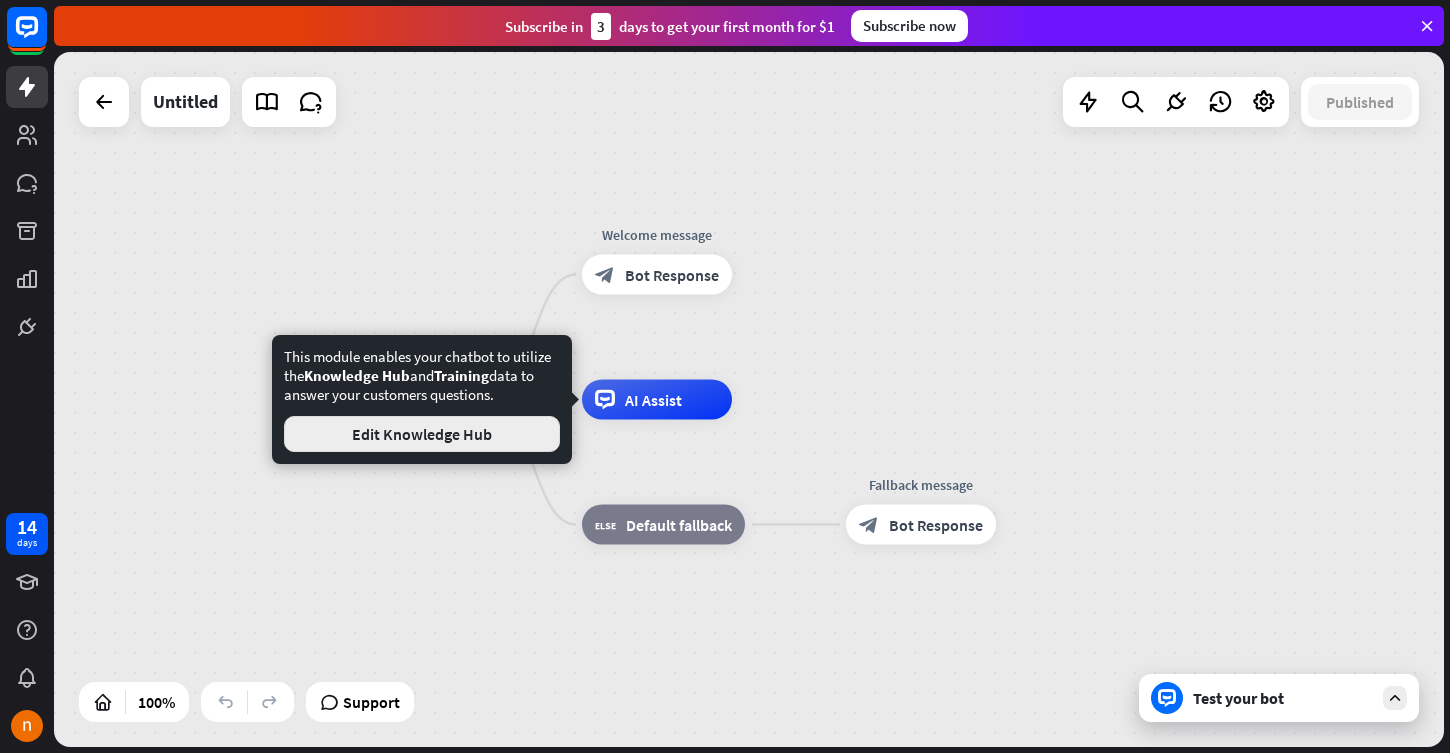 click on "Edit Knowledge Hub" at bounding box center (422, 434) 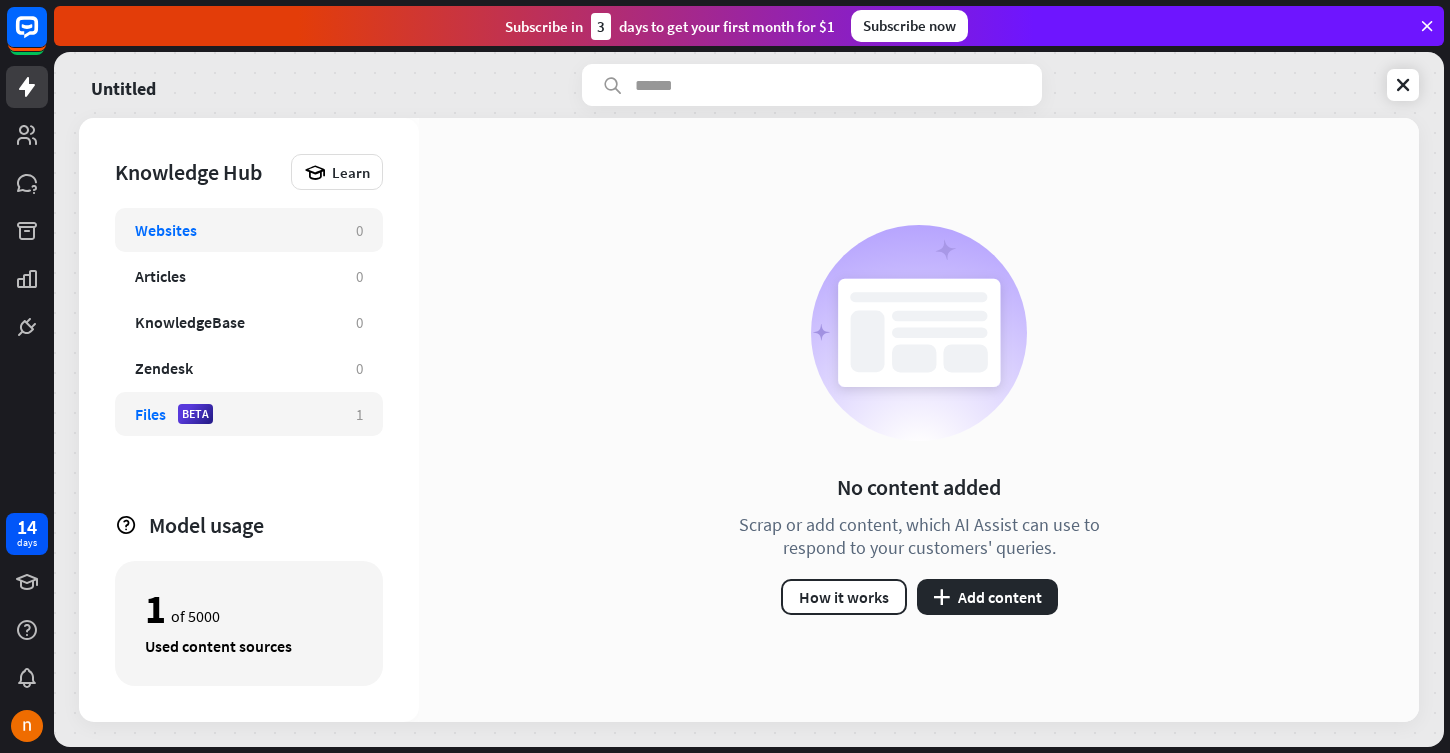 click on "Files
BETA" at bounding box center [235, 414] 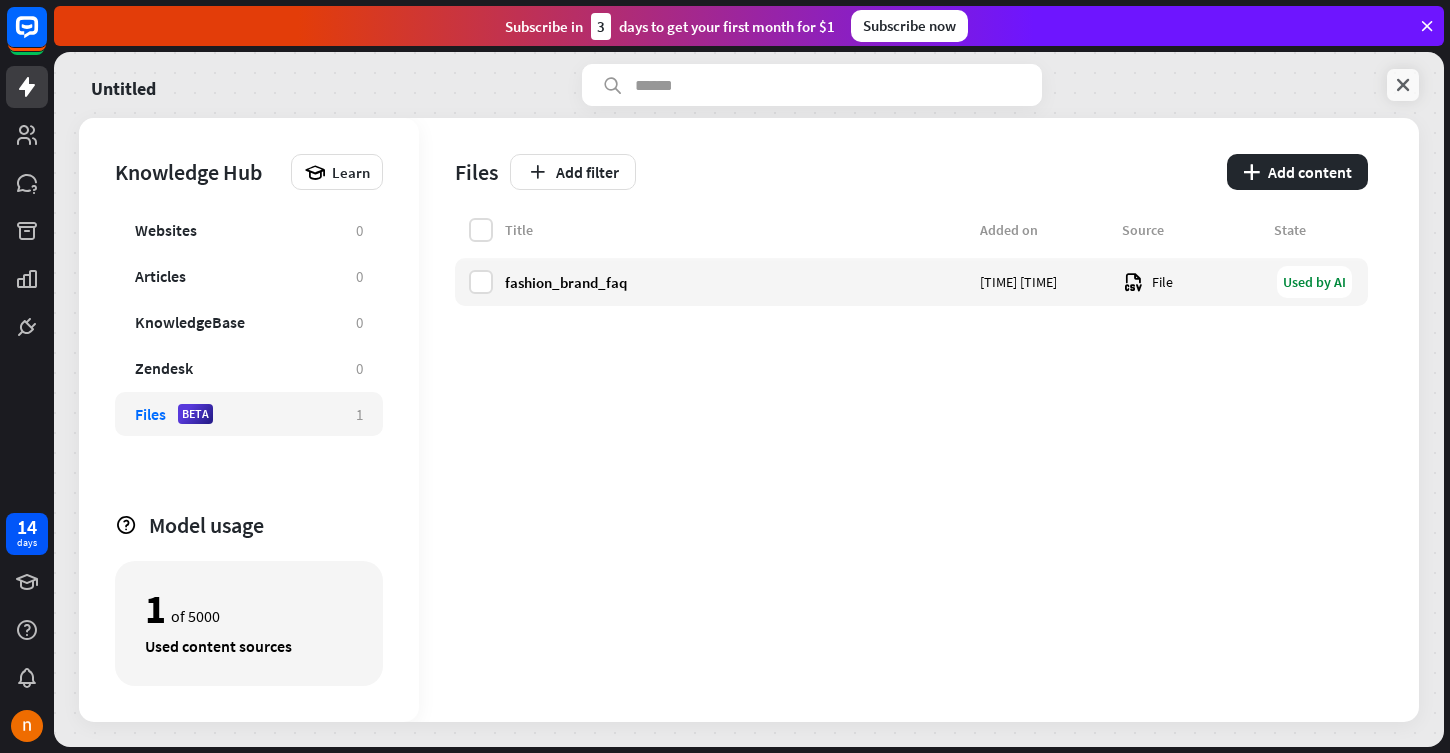 click at bounding box center [1403, 85] 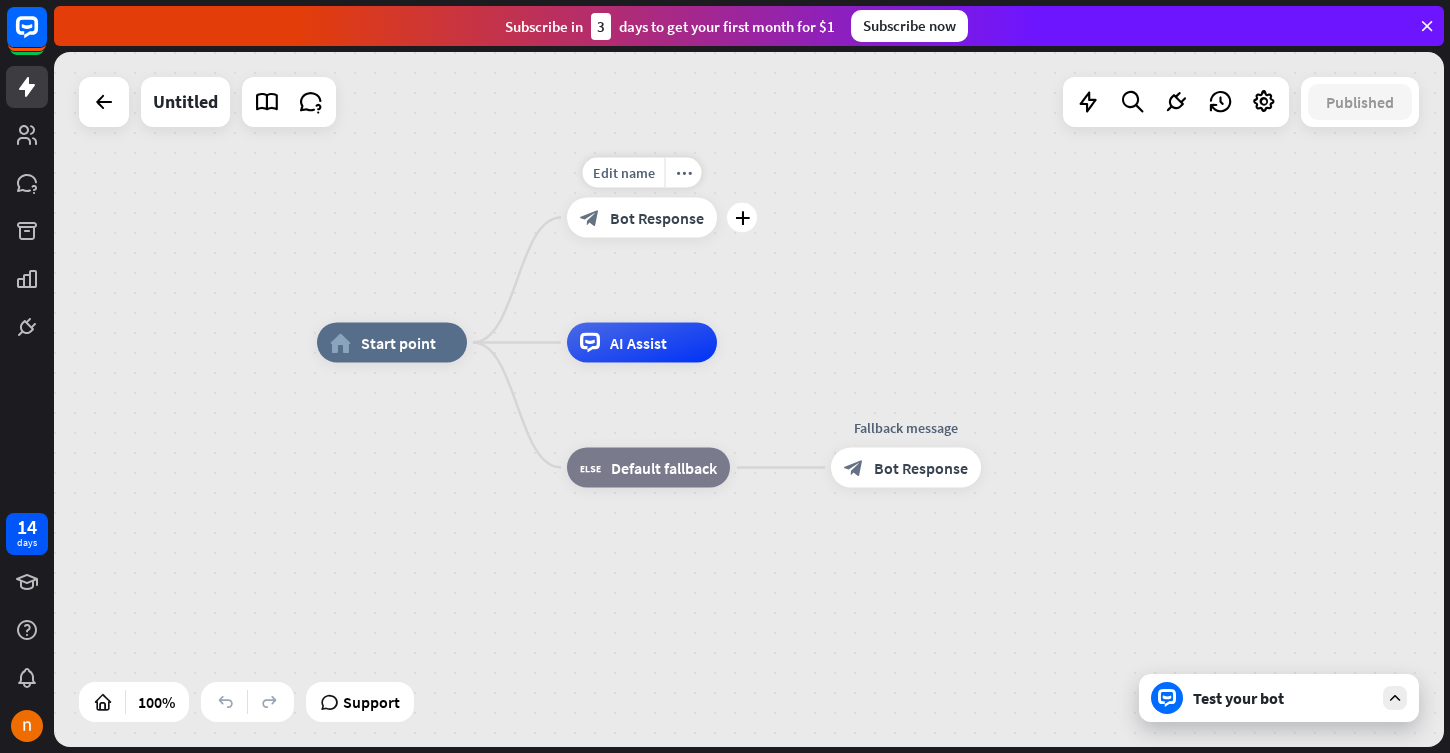 click on "Bot Response" at bounding box center (657, 218) 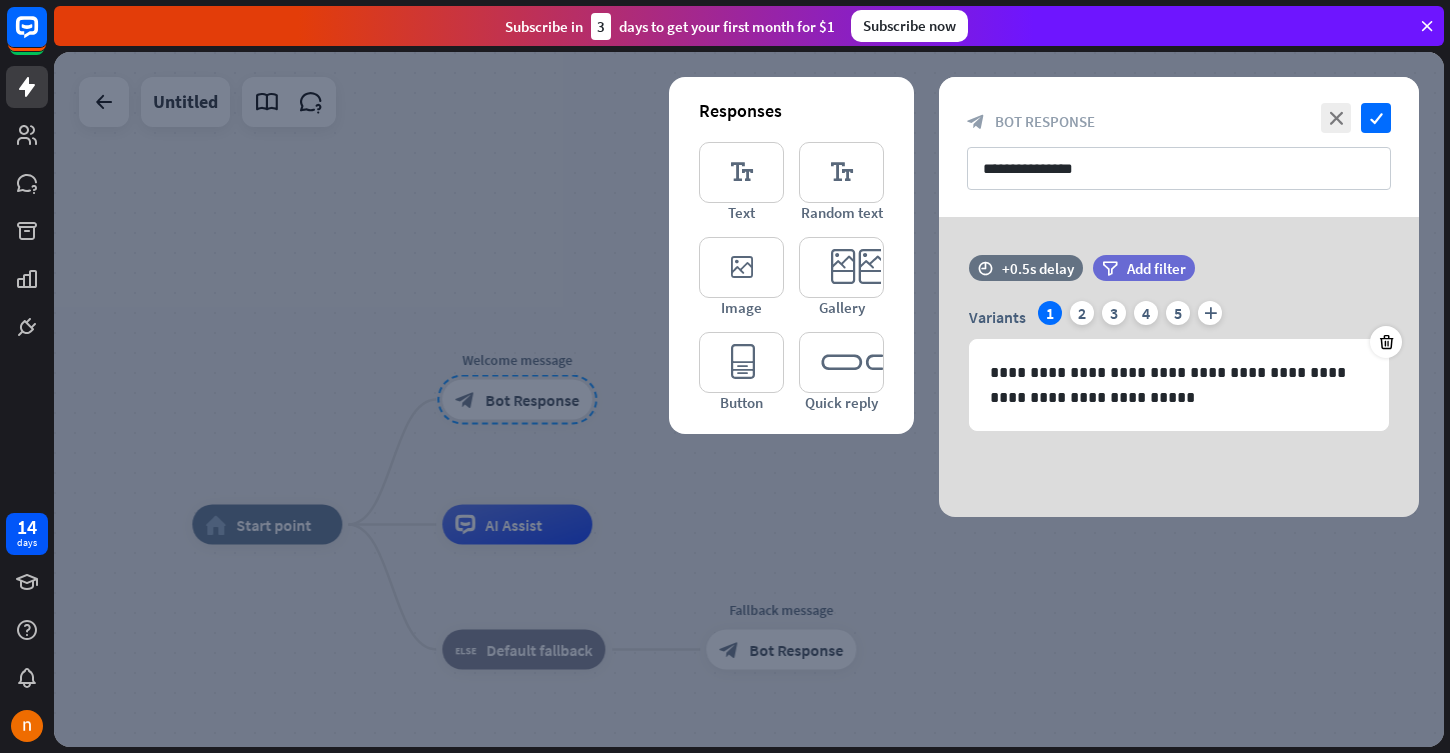 click at bounding box center (749, 399) 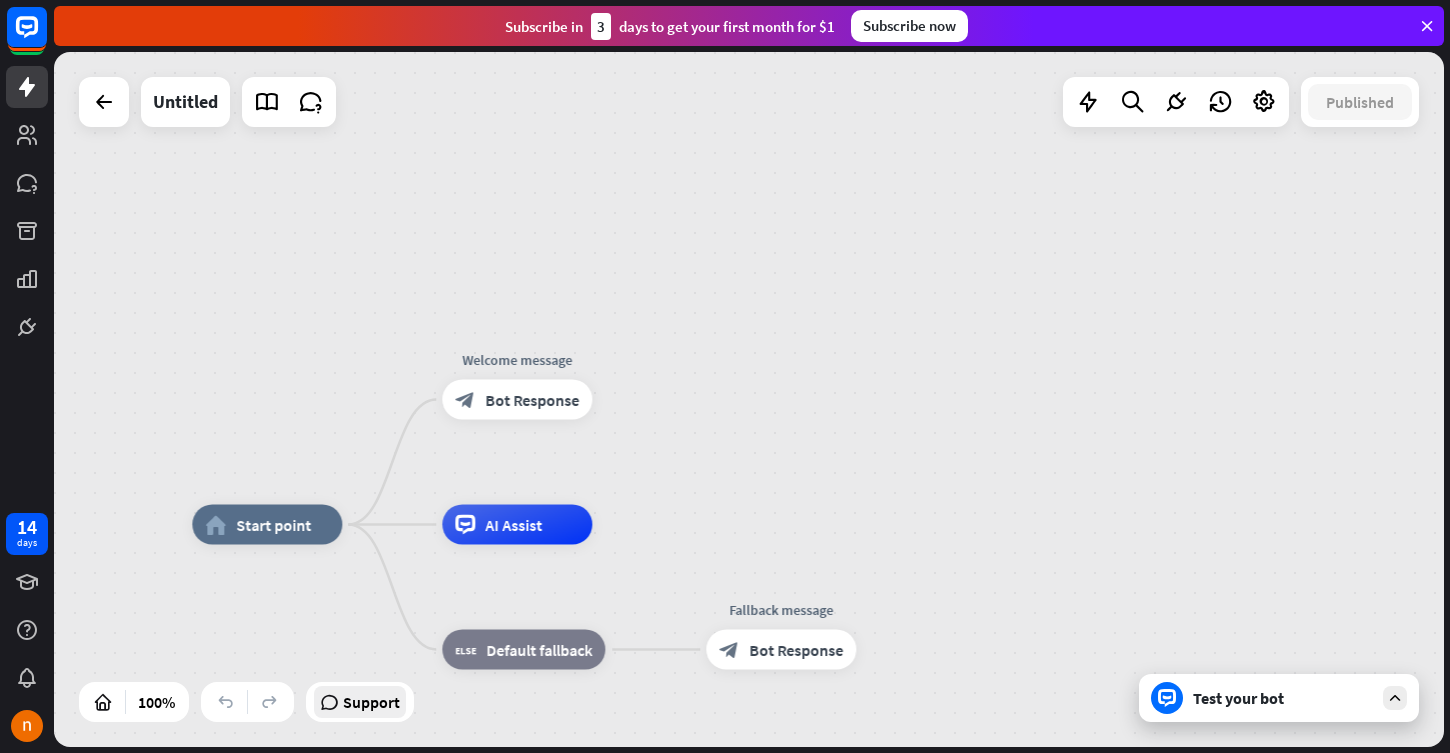 click on "Support" at bounding box center [371, 702] 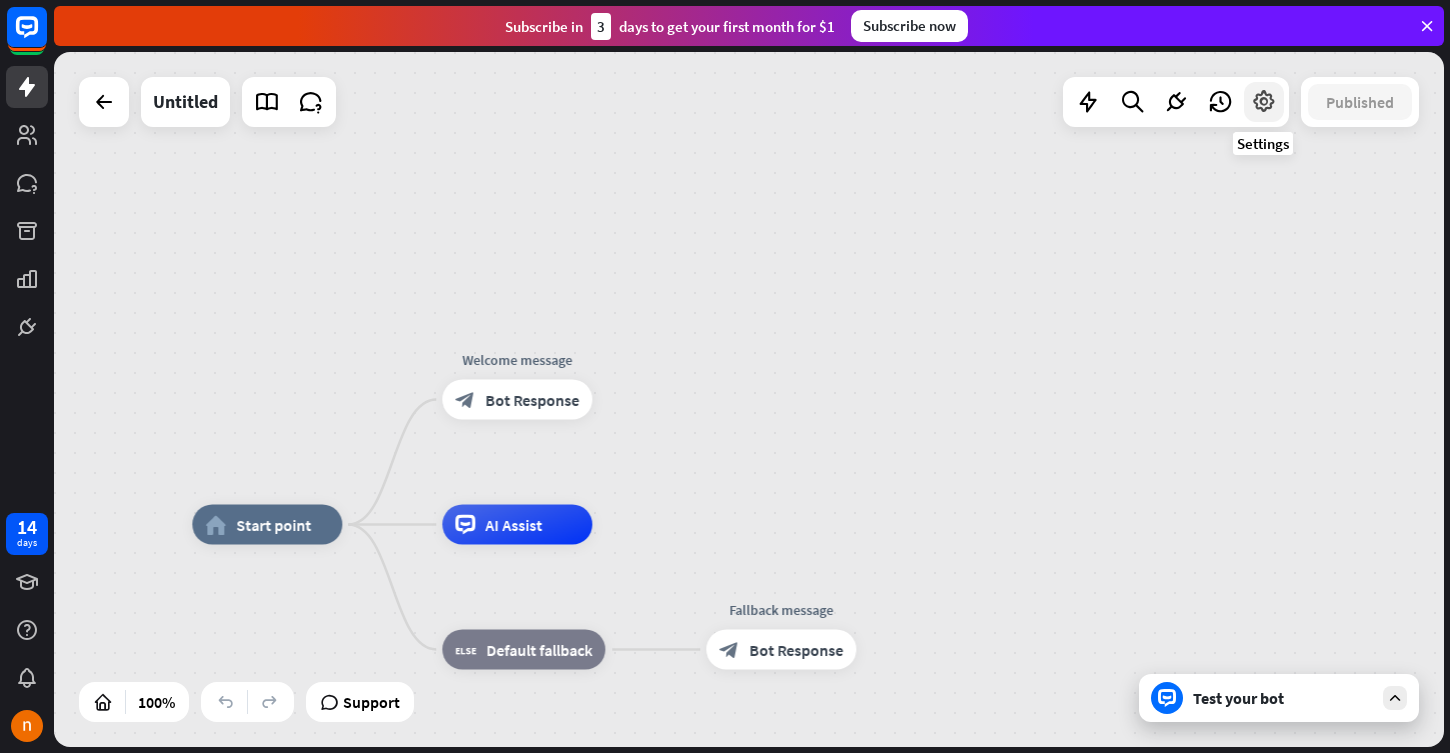 click at bounding box center (1264, 102) 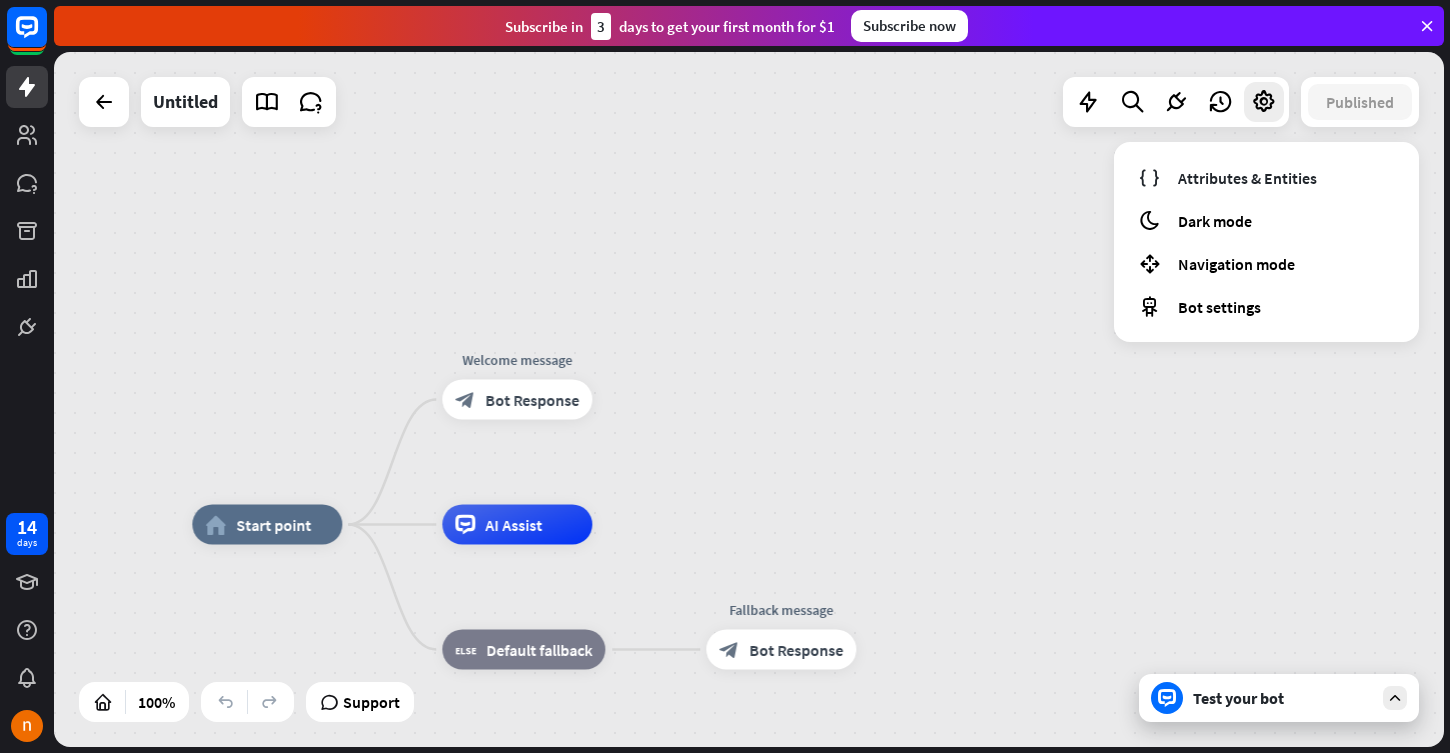 click on "home_2   Start point                 Welcome message   block_bot_response   Bot Response                     AI Assist                   block_fallback   Default fallback                 Fallback message   block_bot_response   Bot Response" at bounding box center [749, 399] 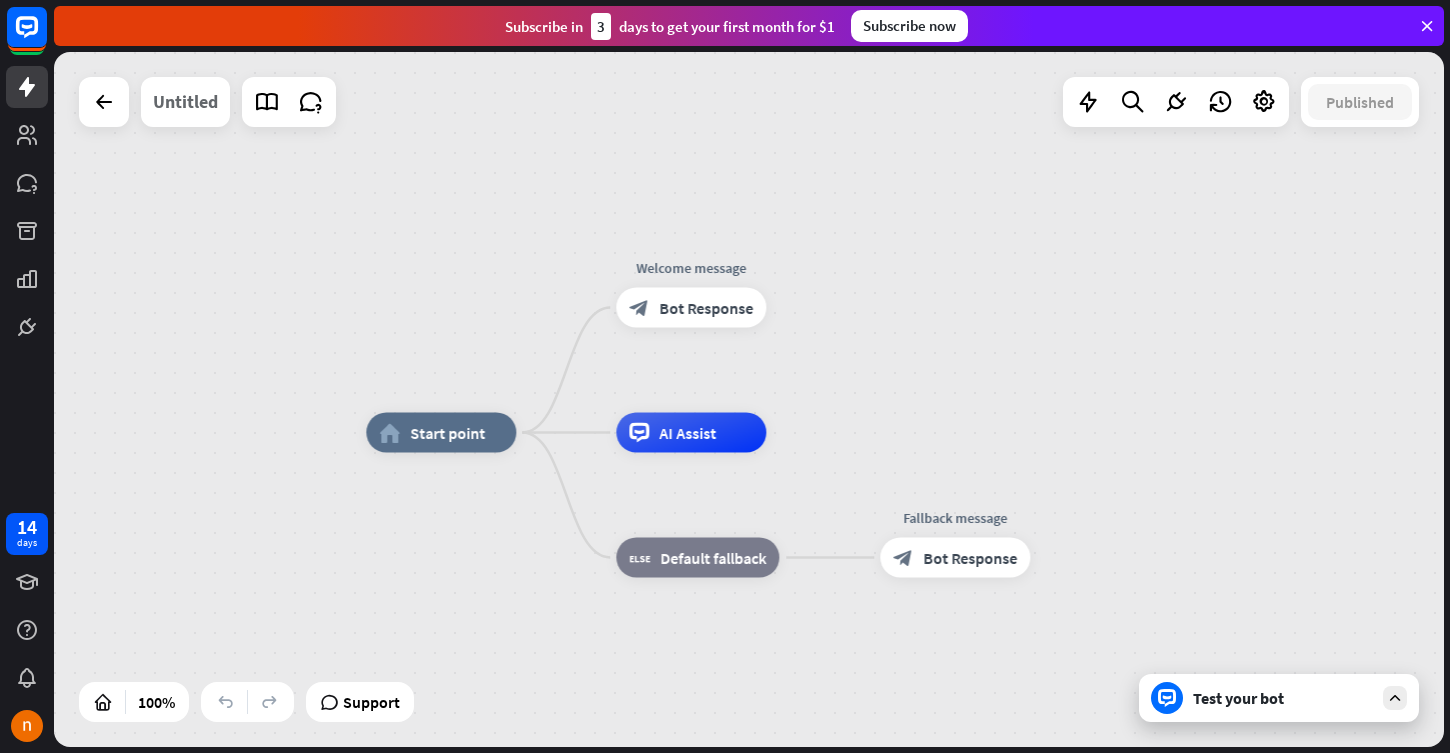 click on "Untitled" at bounding box center [185, 102] 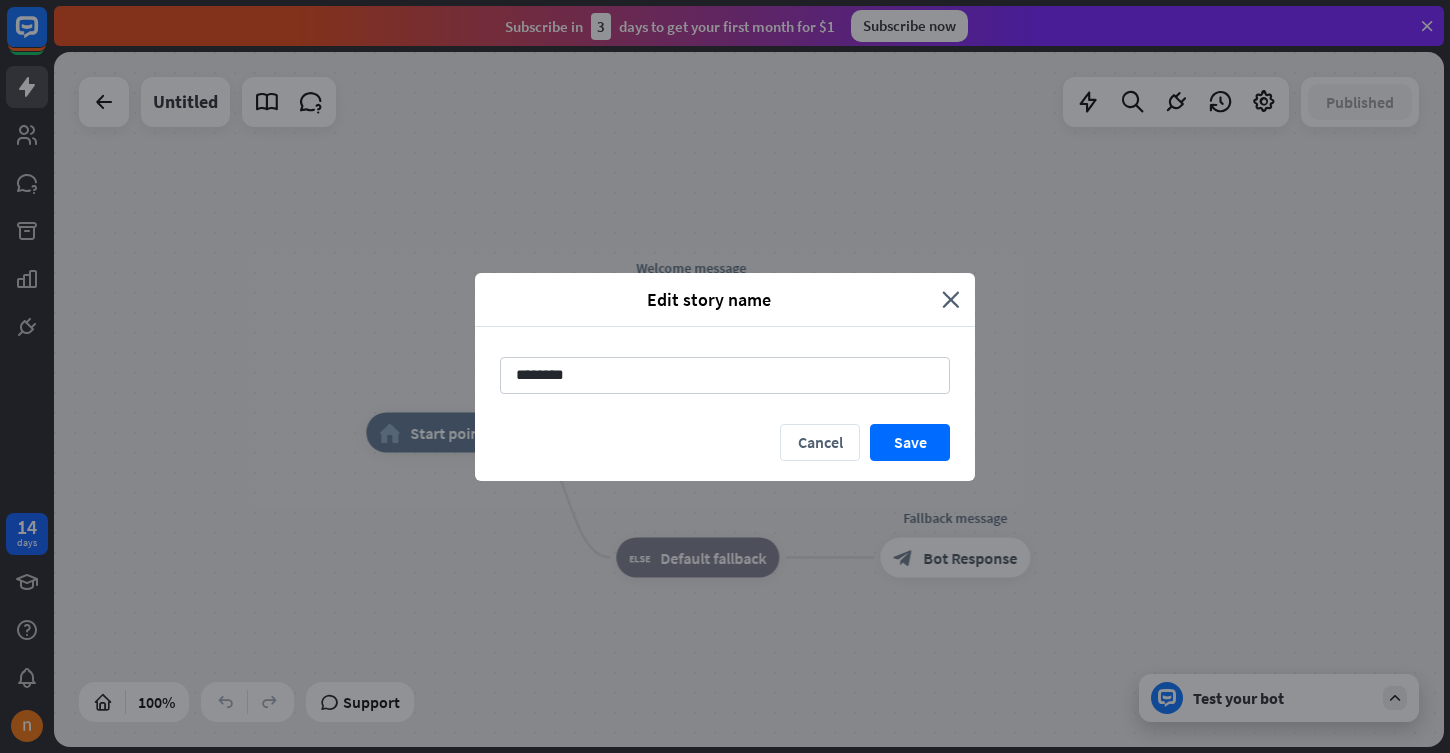 click on "********" at bounding box center (725, 375) 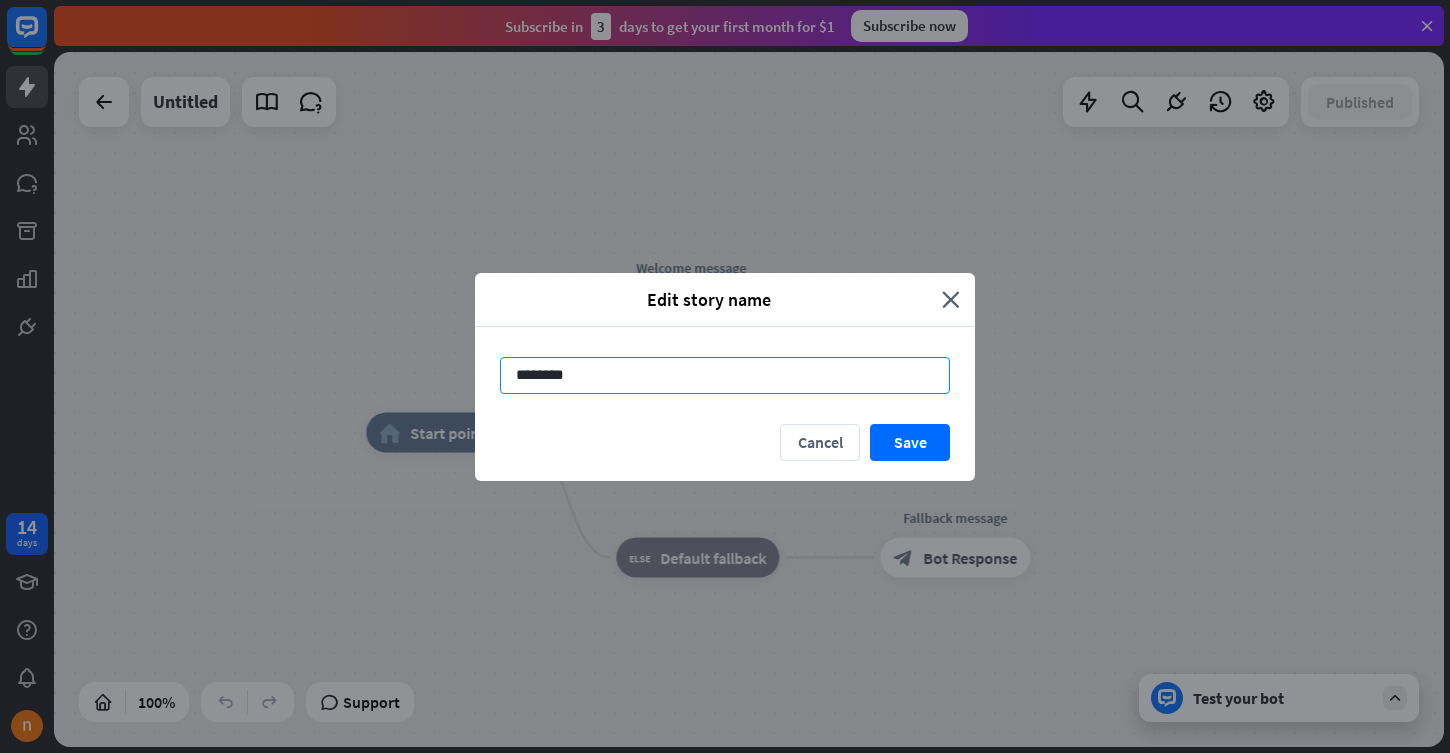 click on "********" at bounding box center [725, 375] 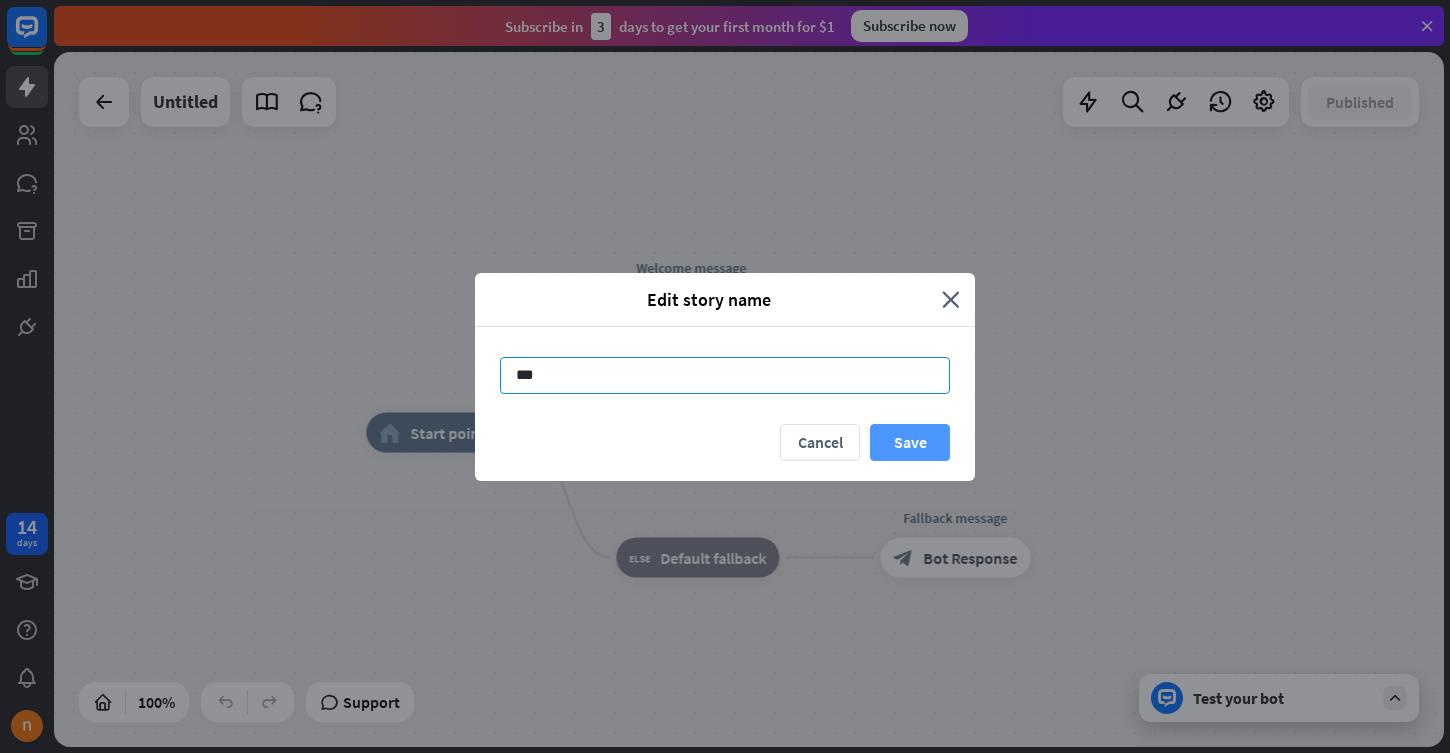 type on "***" 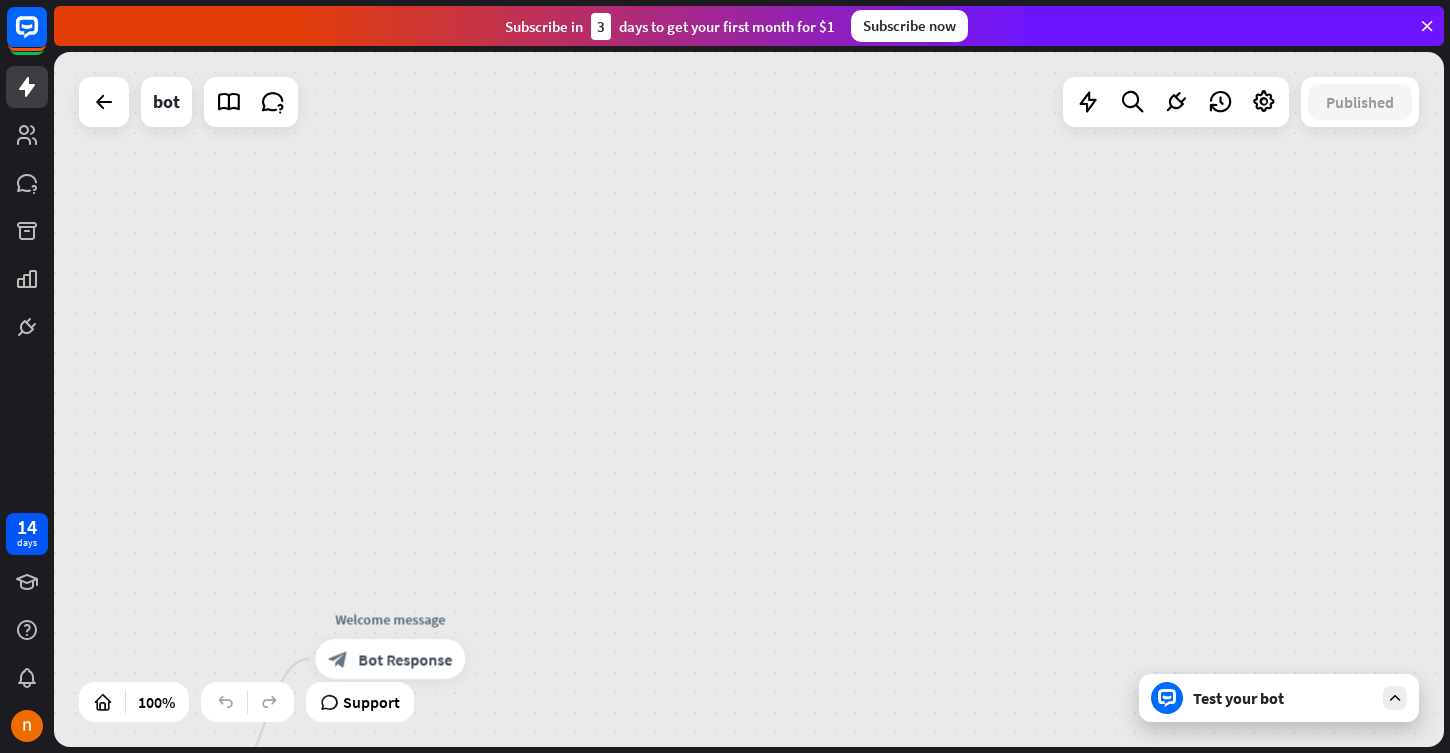 click on "Test your bot" at bounding box center (1279, 698) 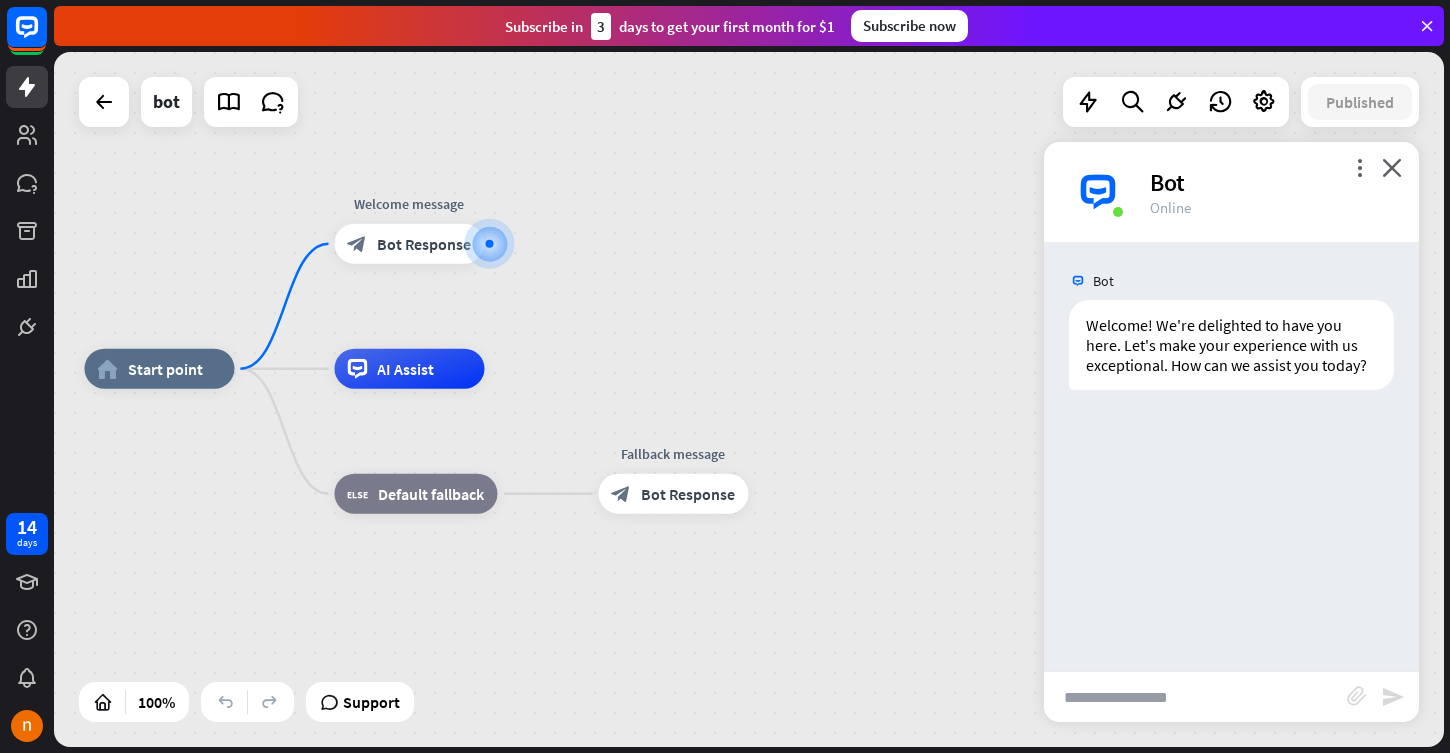click at bounding box center [1195, 697] 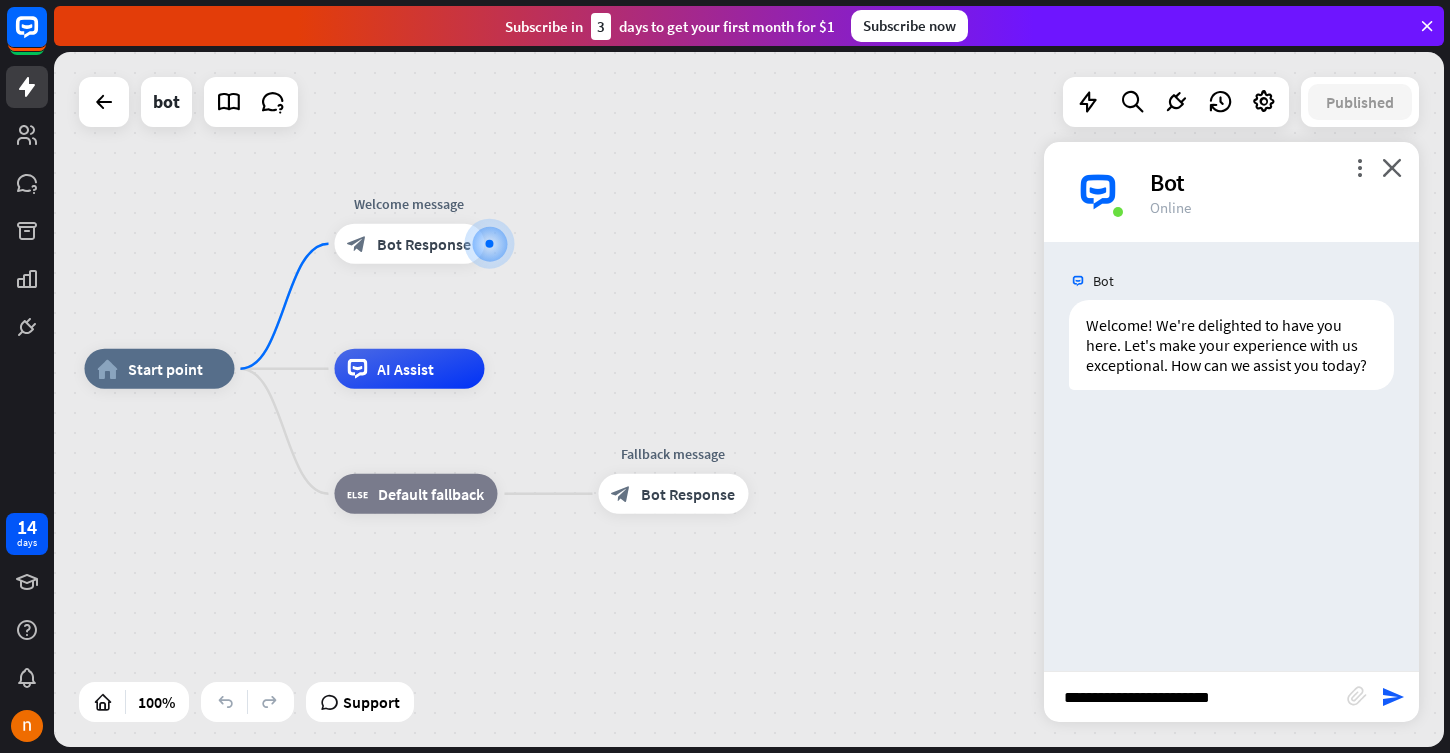 type on "**********" 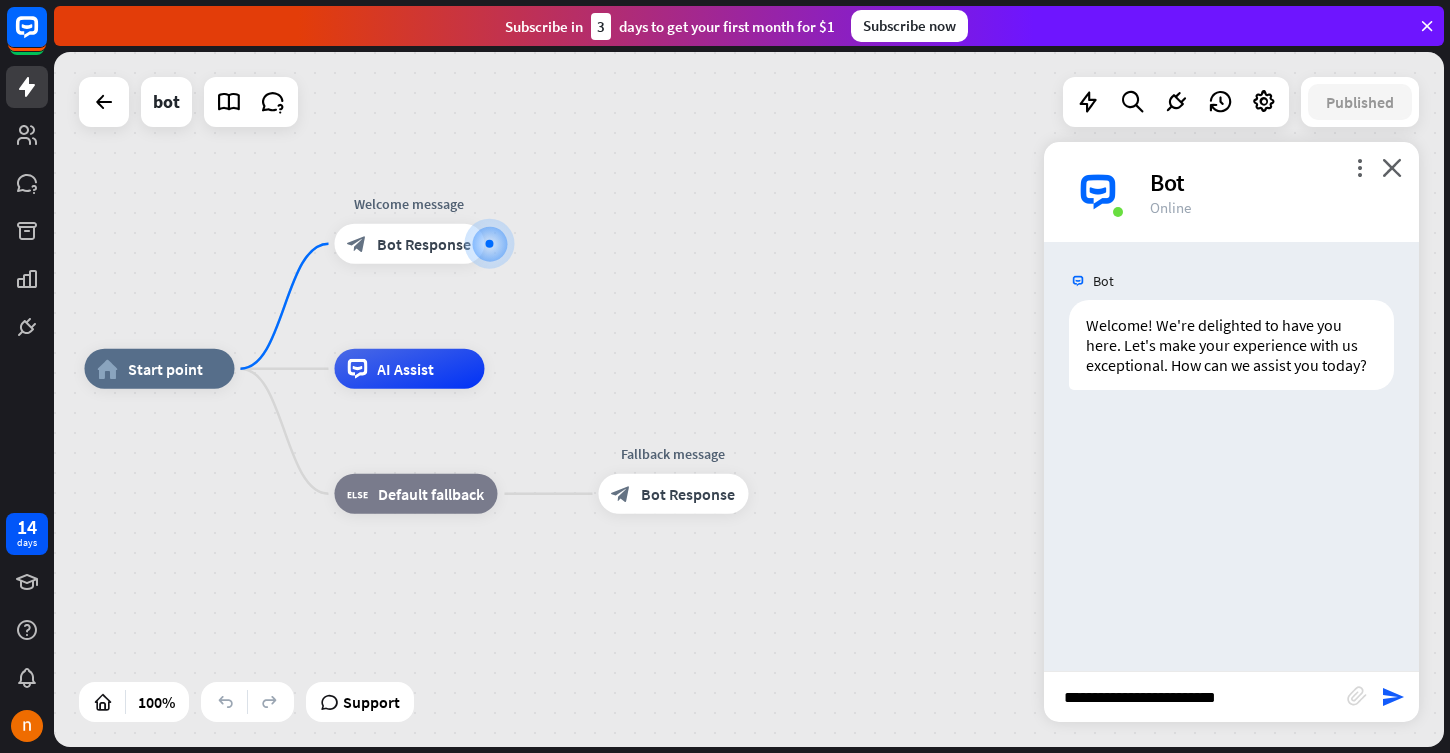 type 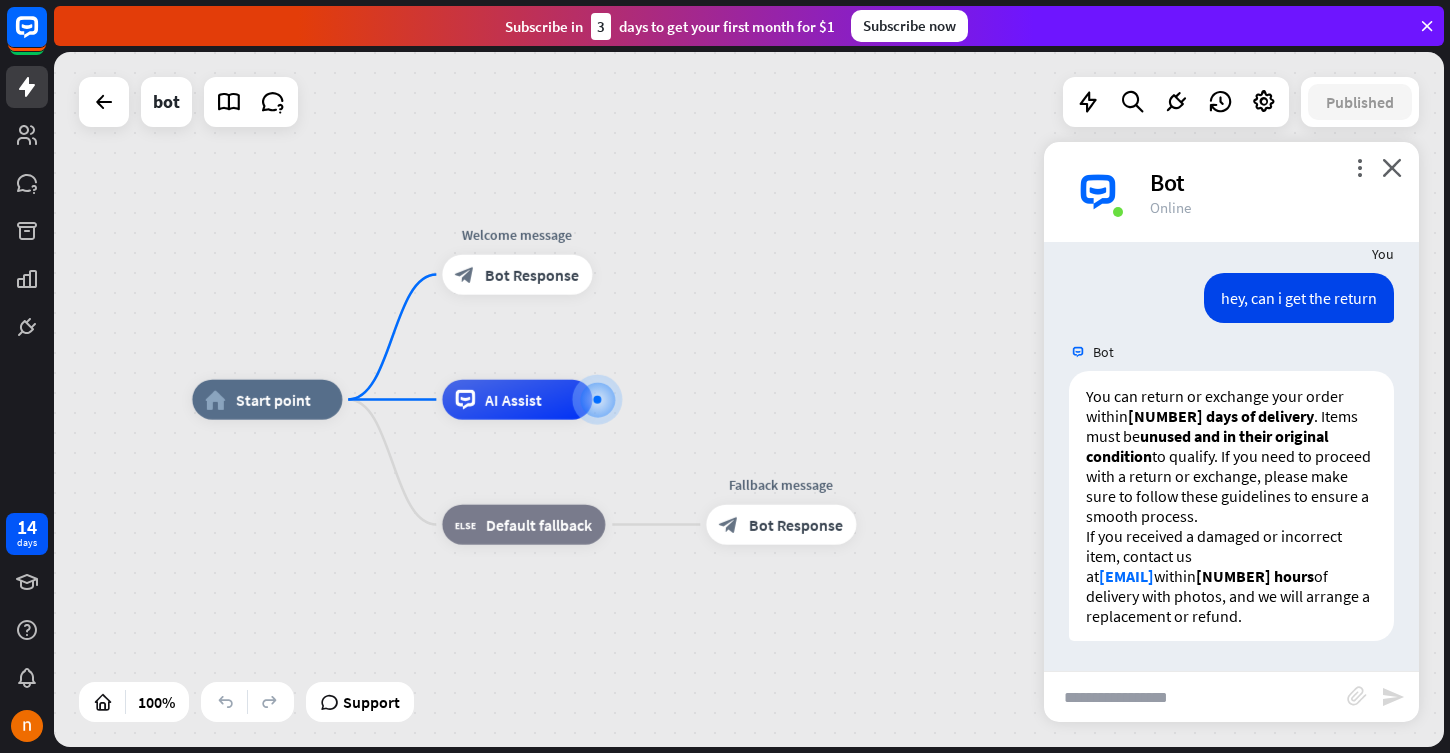 scroll, scrollTop: 165, scrollLeft: 0, axis: vertical 